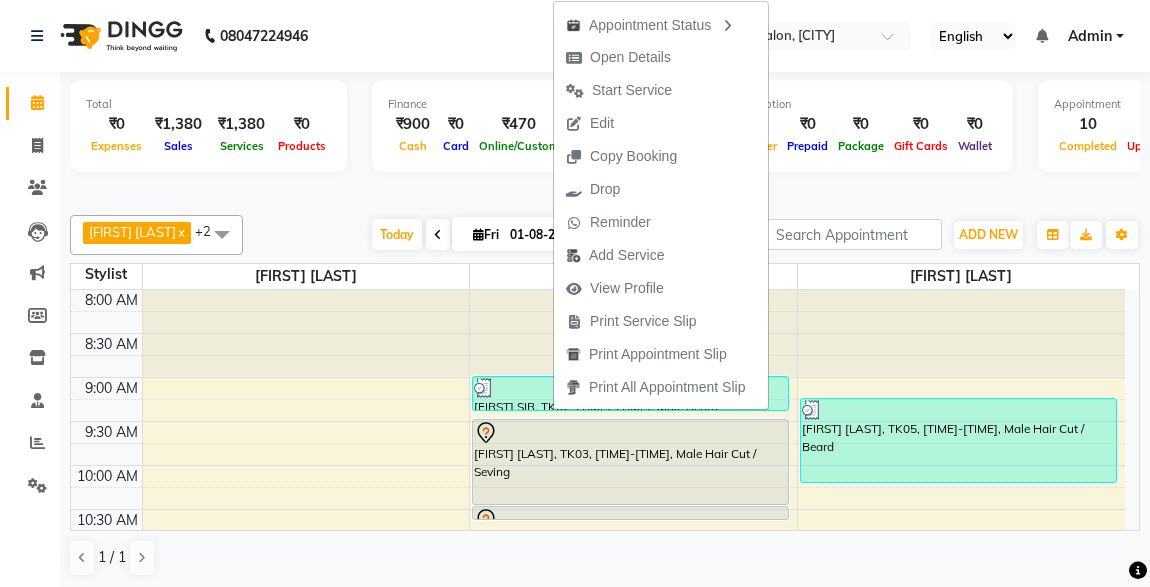 scroll, scrollTop: 0, scrollLeft: 0, axis: both 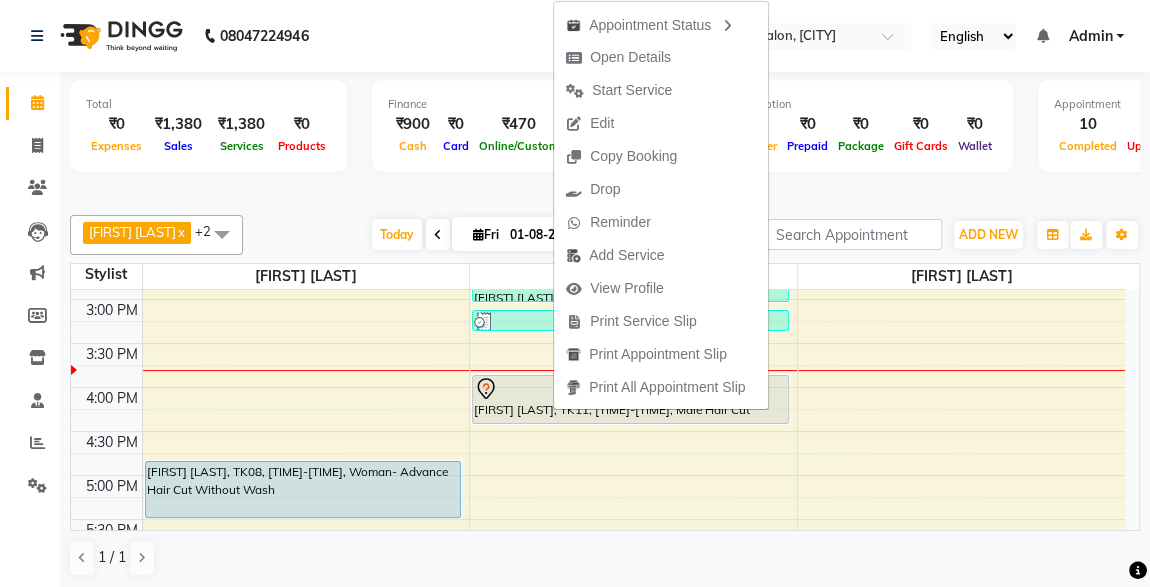 click on "Reminder" at bounding box center (620, 222) 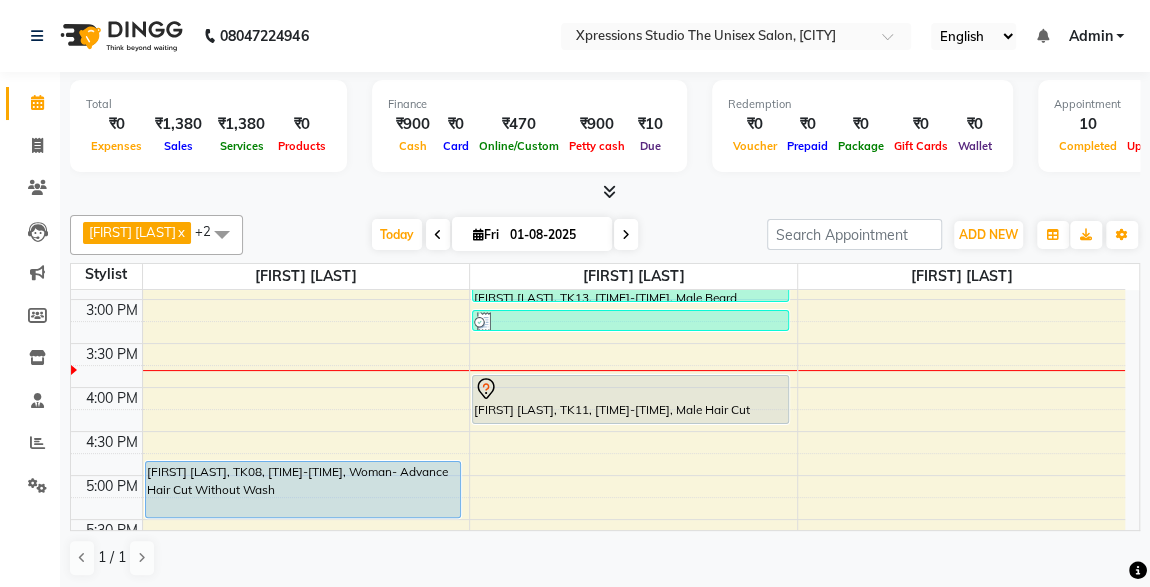drag, startPoint x: 0, startPoint y: 0, endPoint x: 596, endPoint y: 219, distance: 634.9622 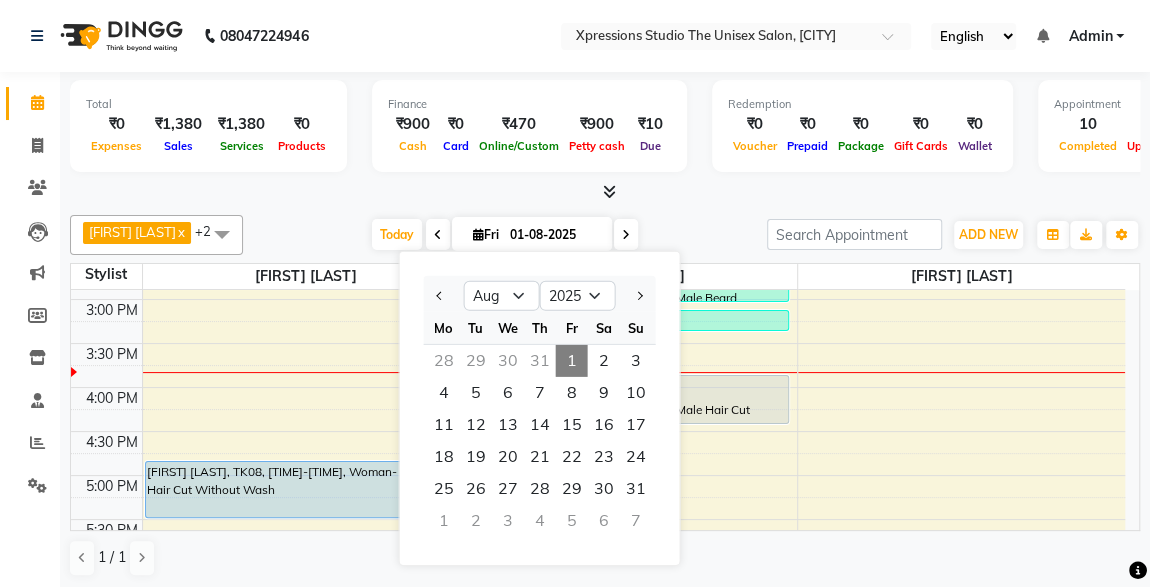 click at bounding box center (605, 192) 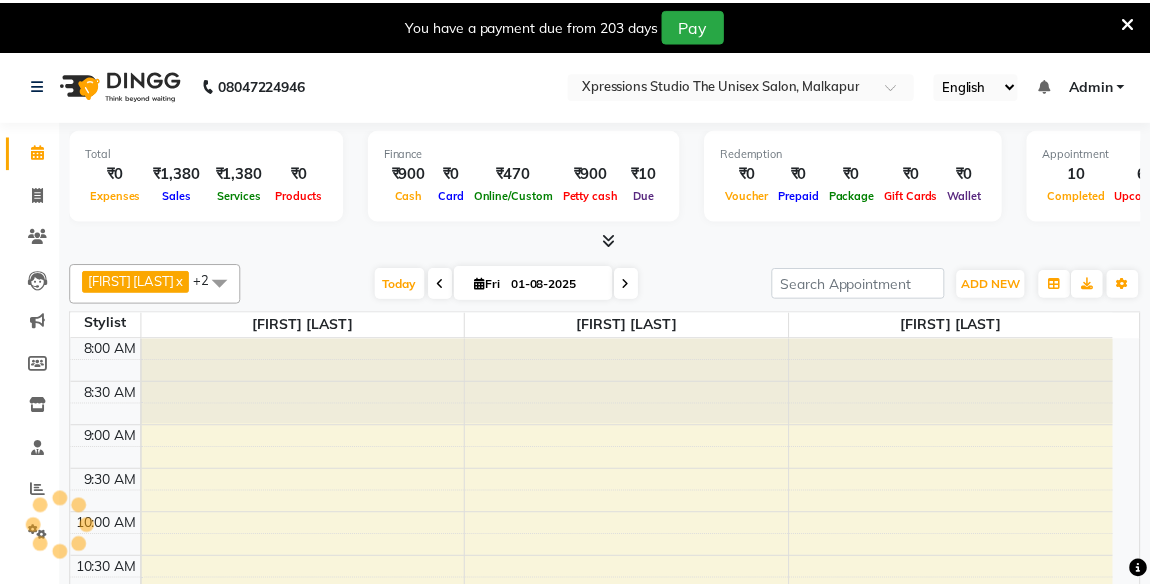 scroll, scrollTop: 0, scrollLeft: 0, axis: both 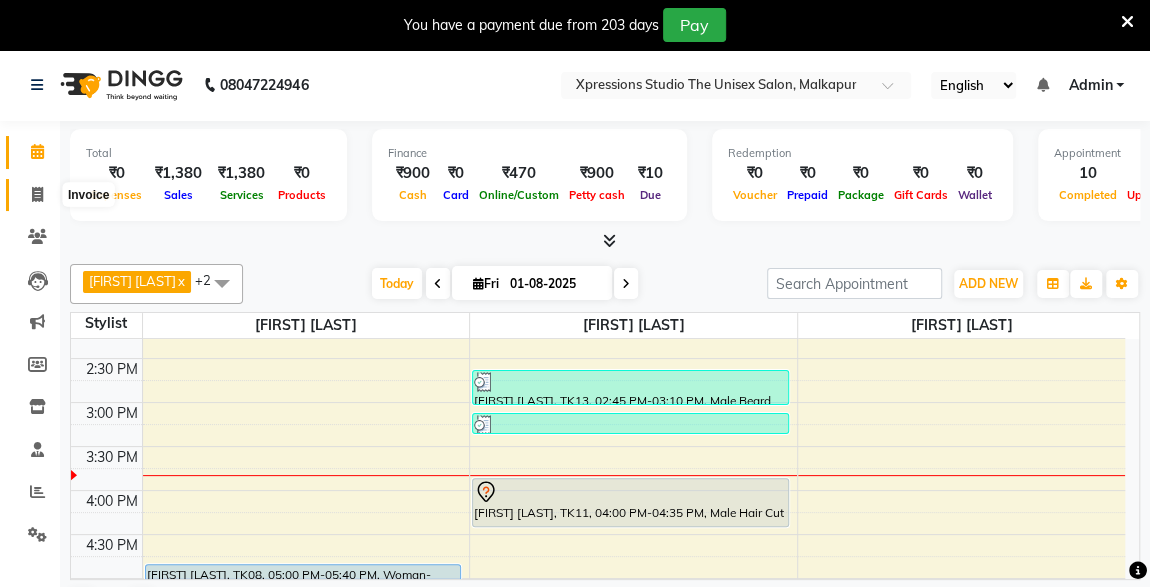 click 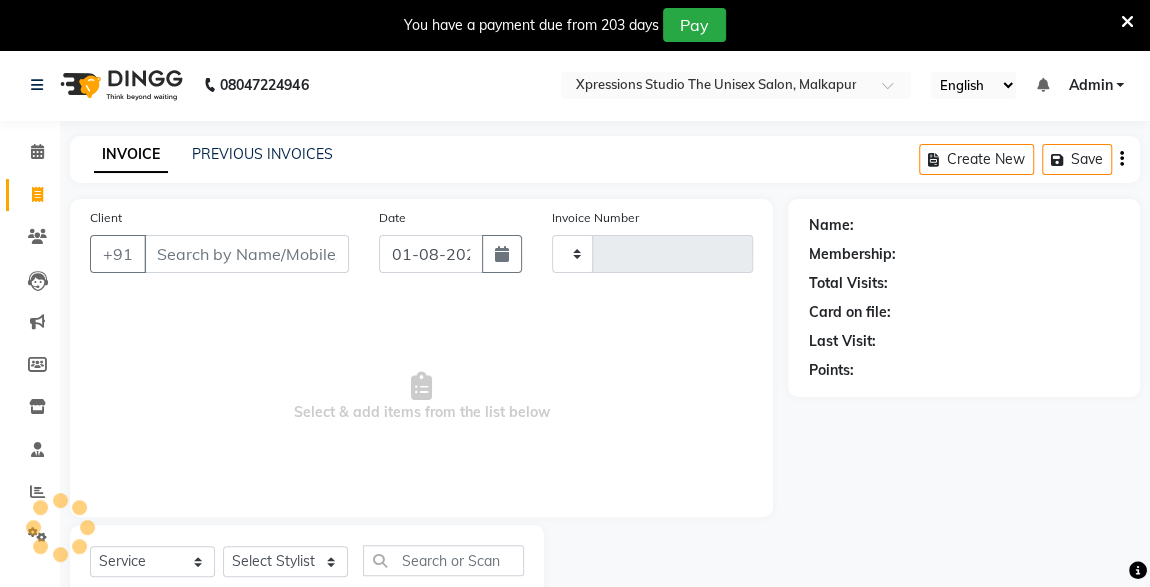 type on "3669" 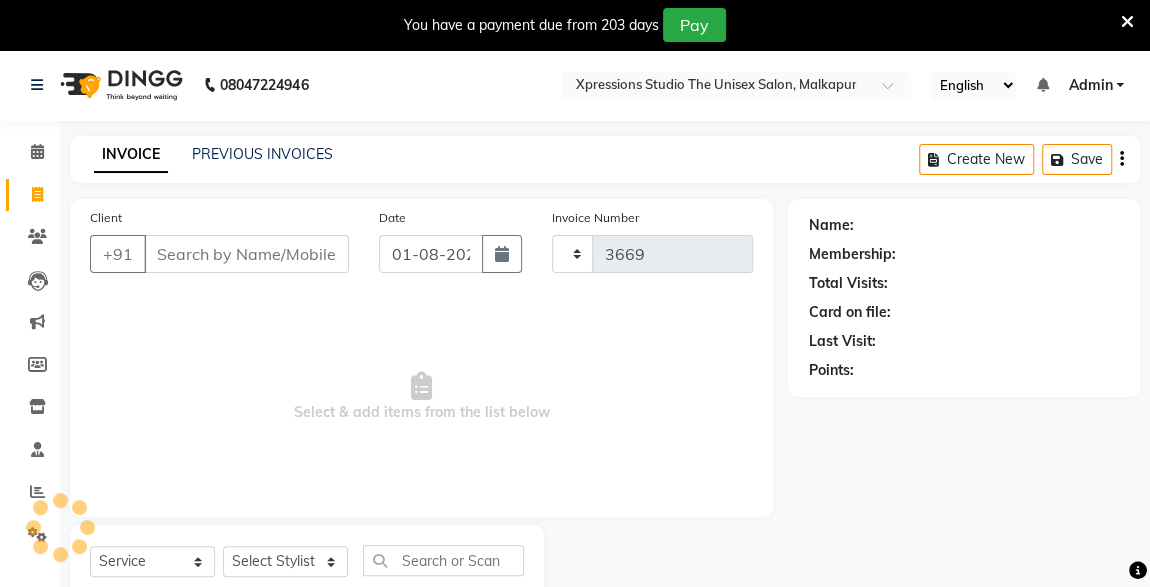 select on "7003" 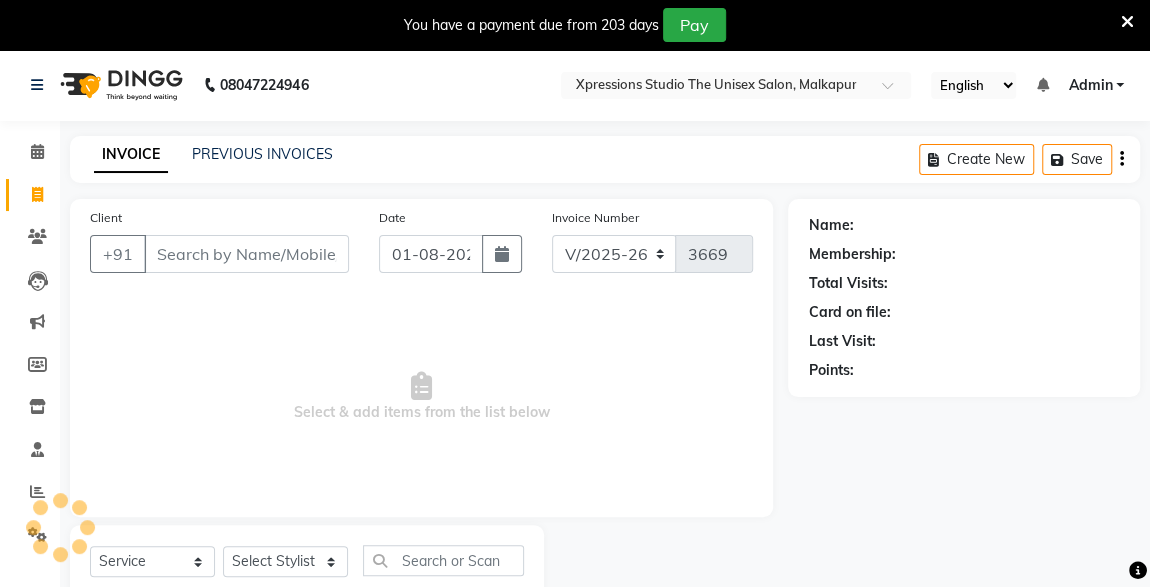 click on "Client" at bounding box center [246, 254] 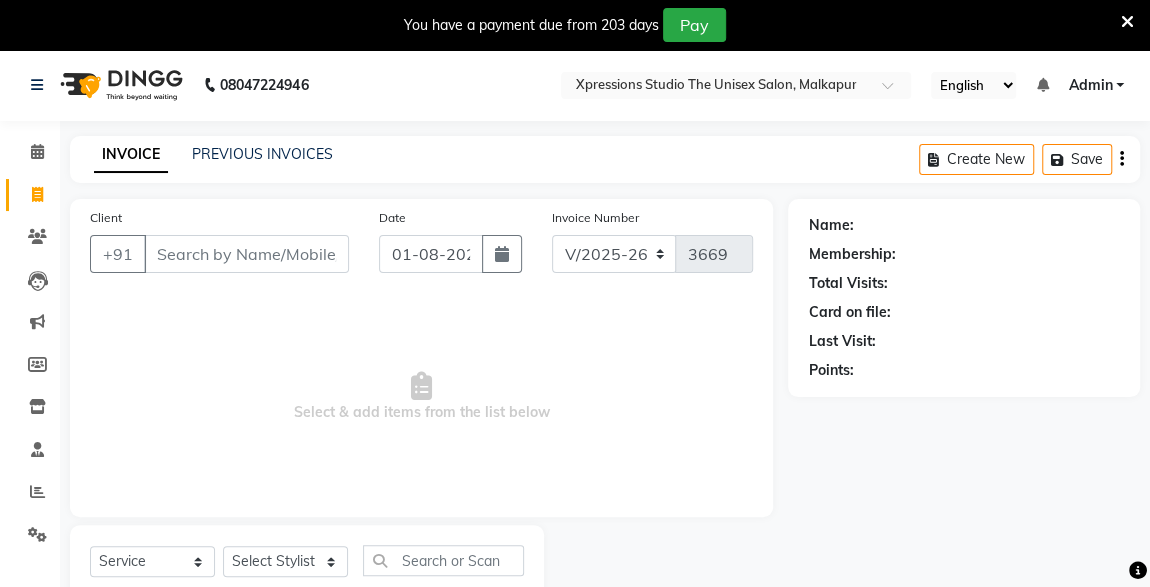 type on "e" 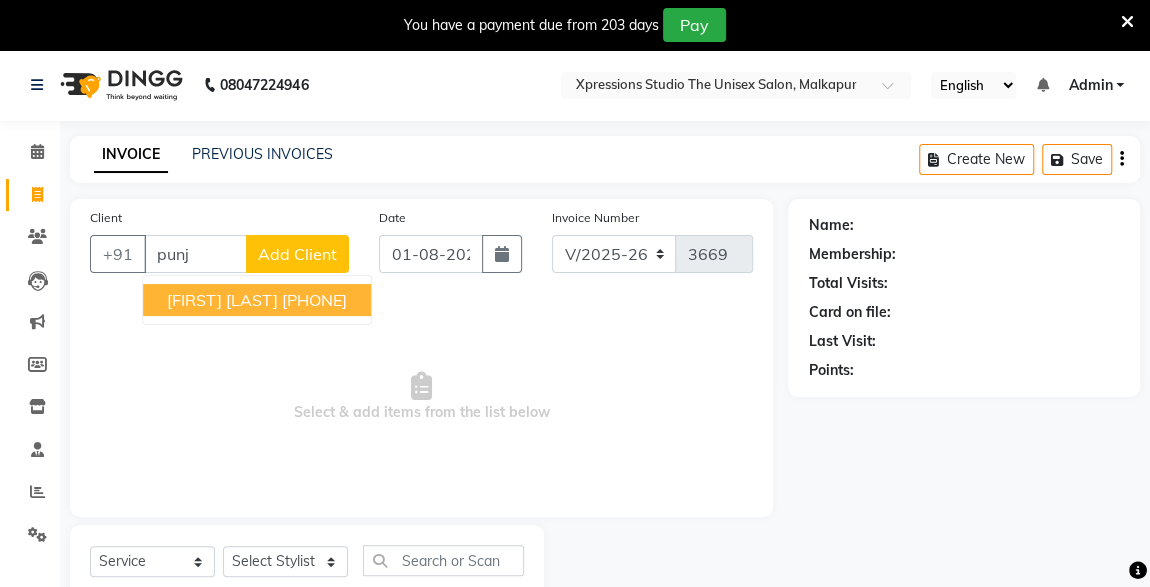 click on "[FIRST] [LAST]" at bounding box center (222, 300) 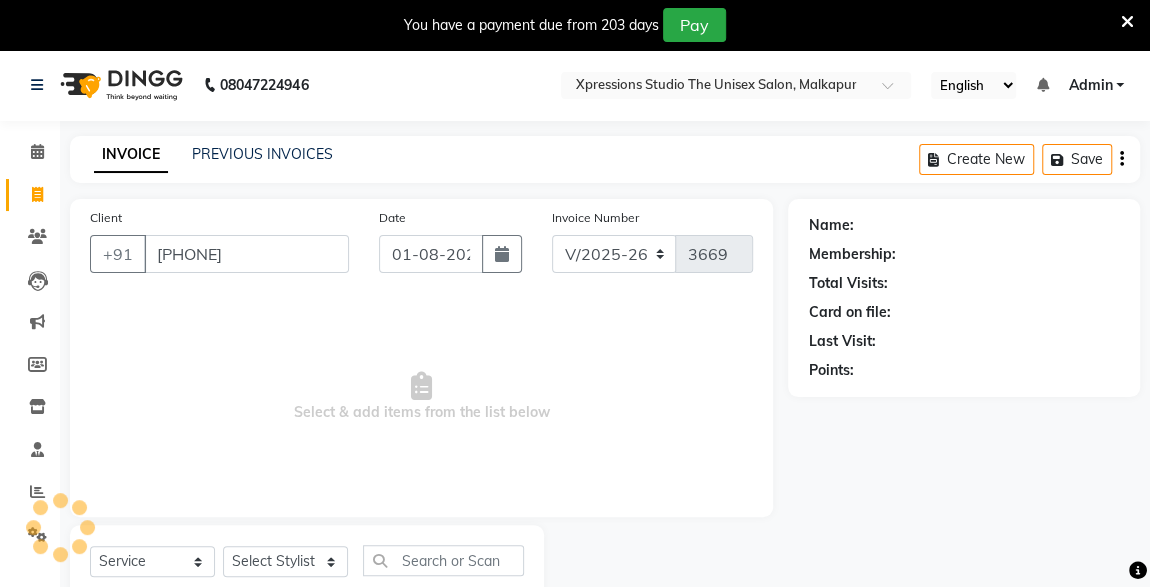 type on "[PHONE]" 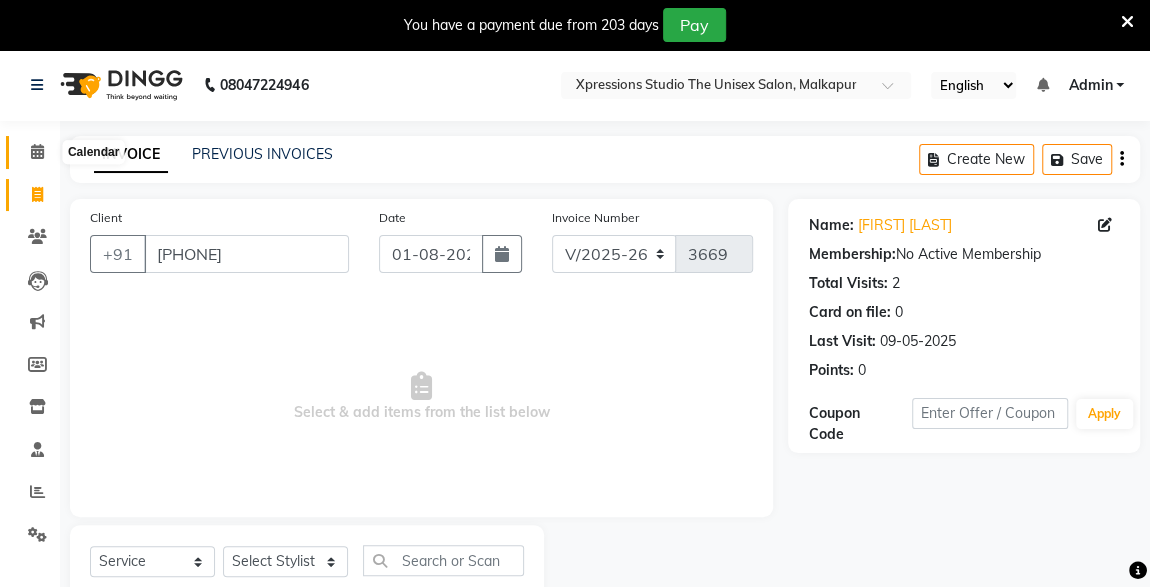 click 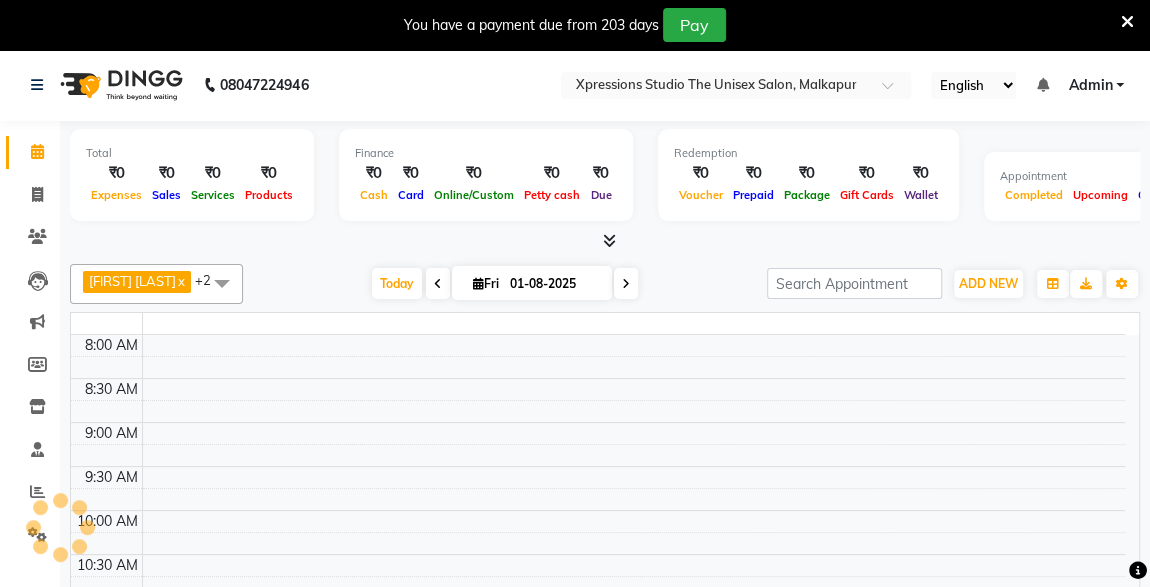 scroll, scrollTop: 0, scrollLeft: 0, axis: both 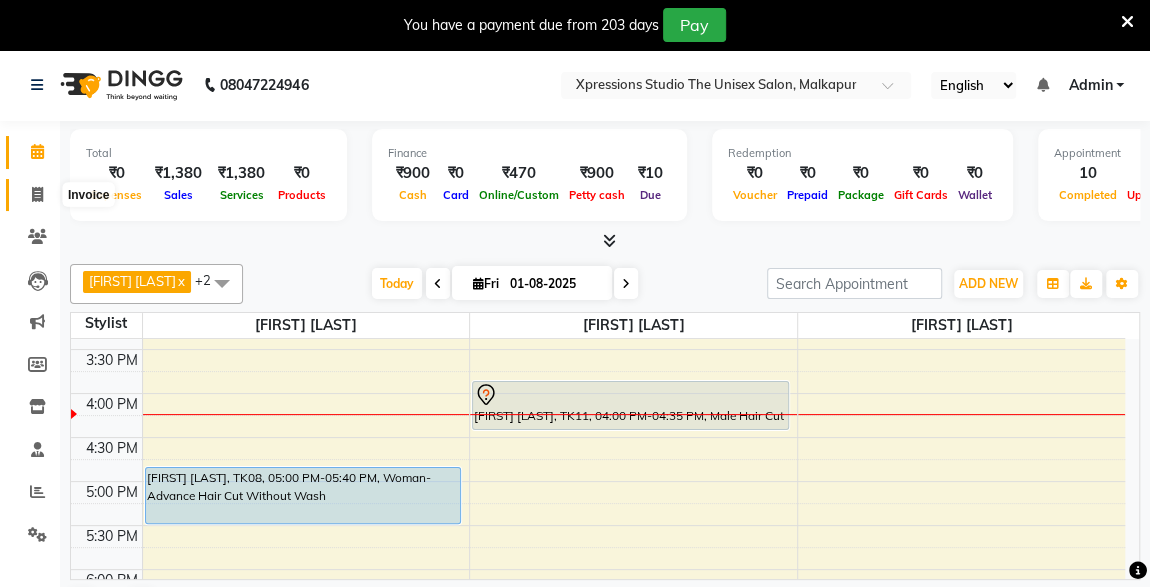 click 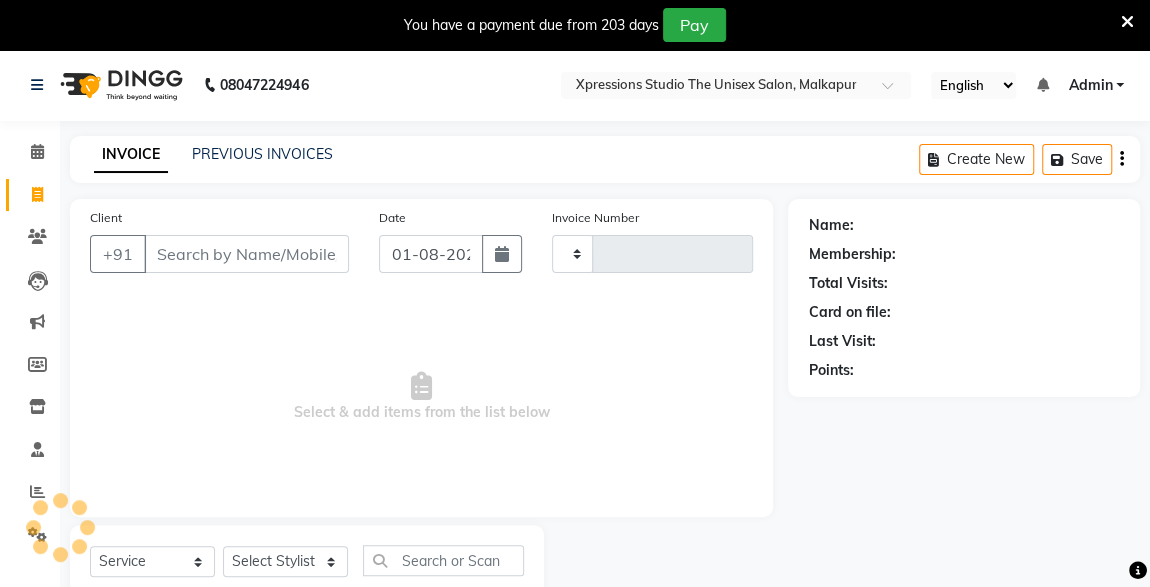type on "3669" 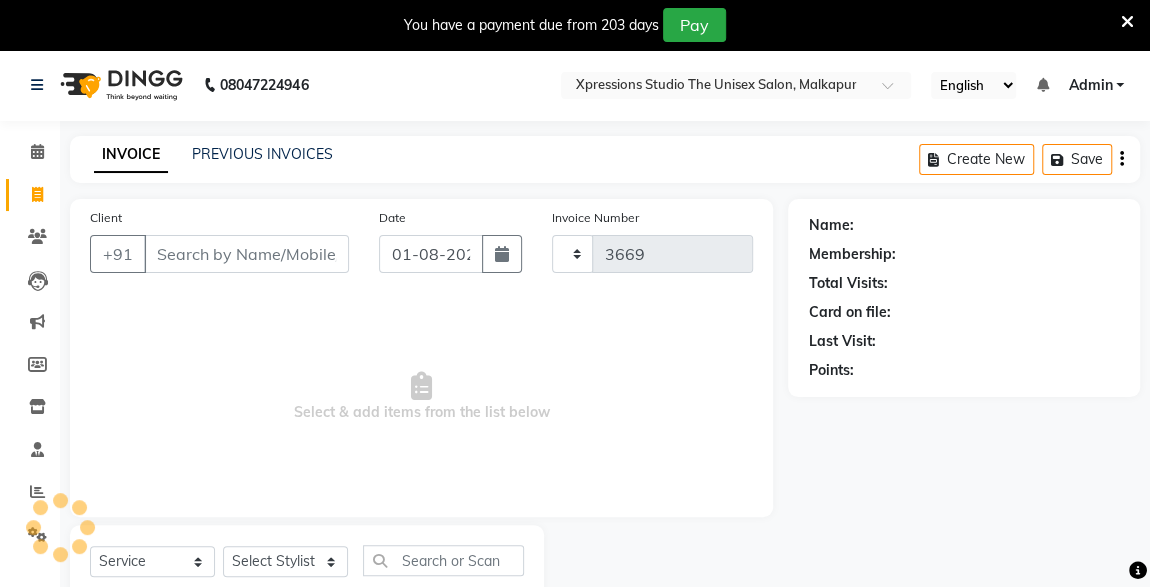 select on "7003" 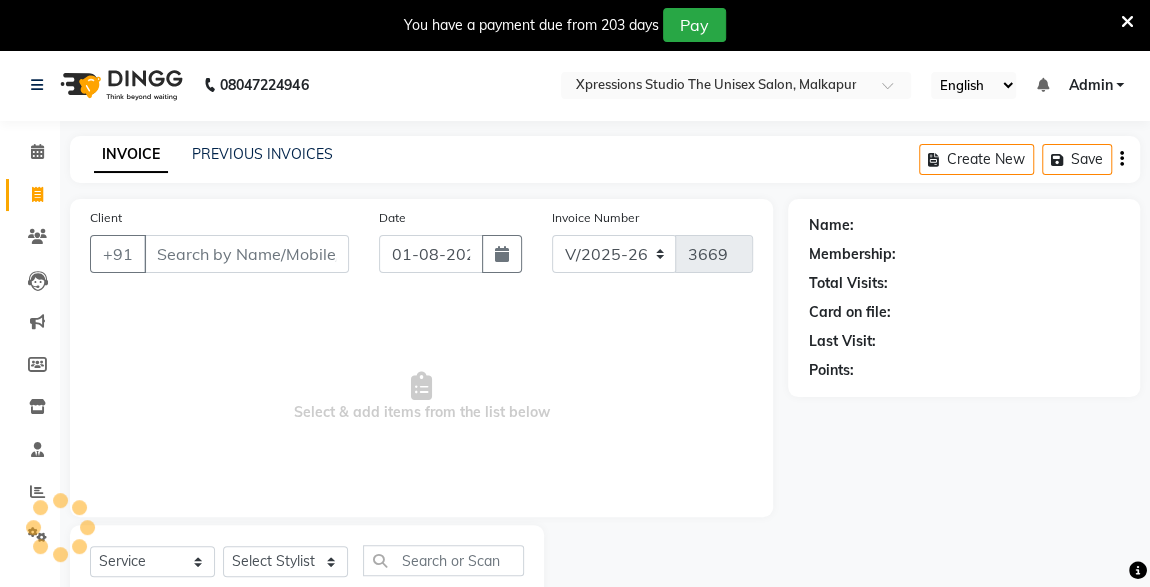 click on "Client" at bounding box center [246, 254] 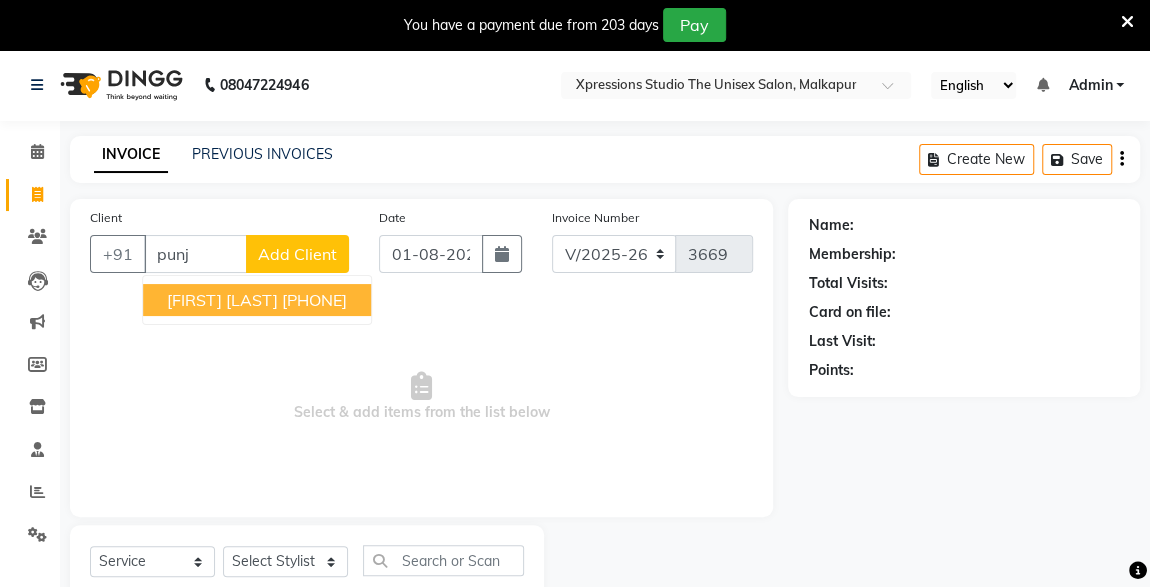 click on "[PHONE]" at bounding box center [314, 300] 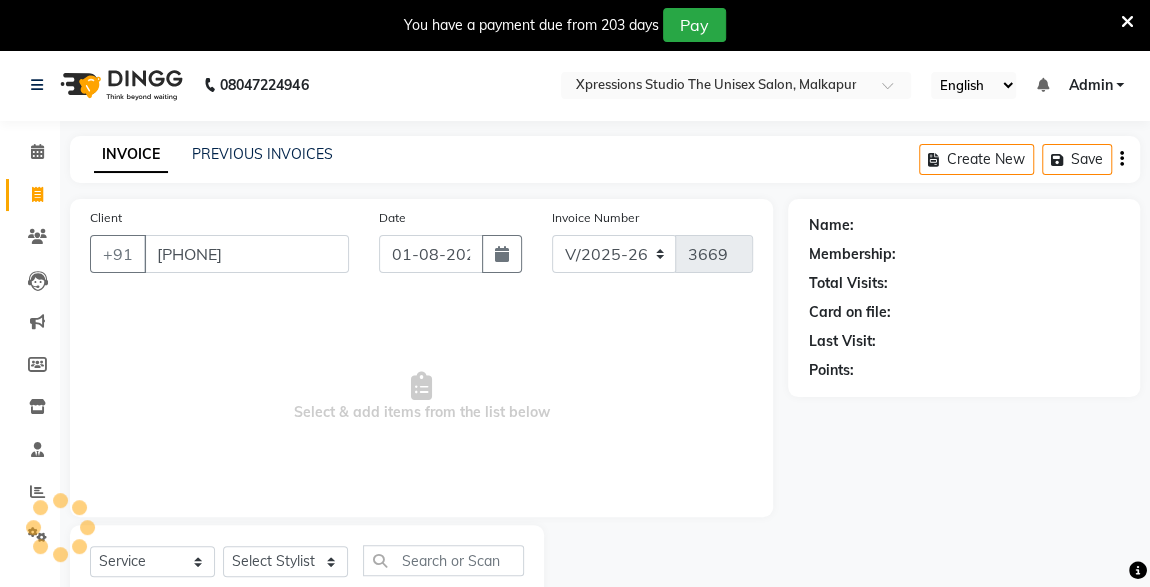 type on "[PHONE]" 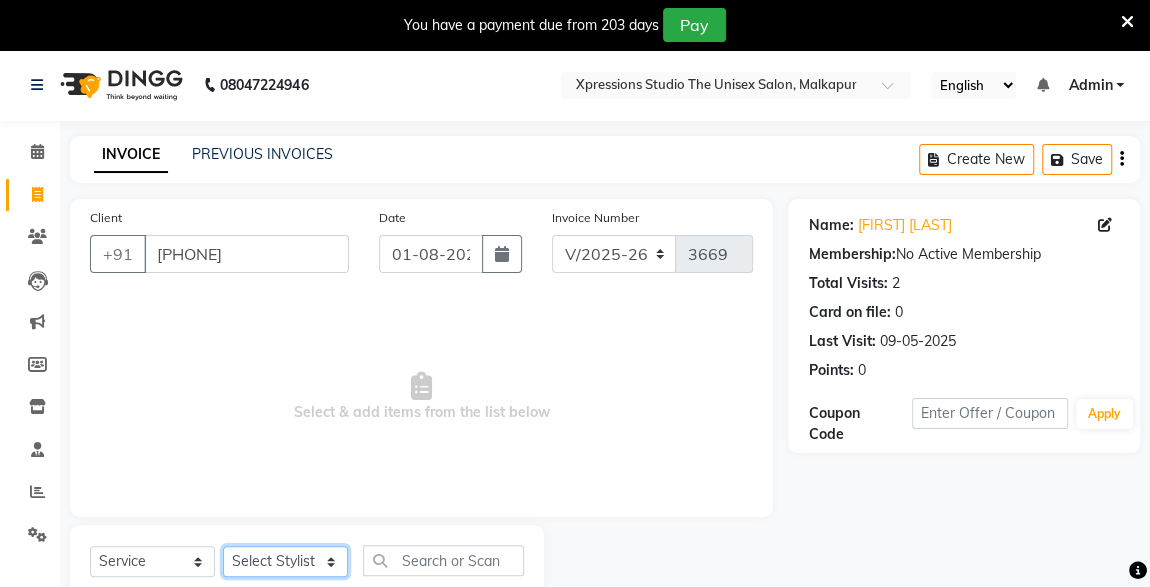 drag, startPoint x: 272, startPoint y: 560, endPoint x: 309, endPoint y: 526, distance: 50.24938 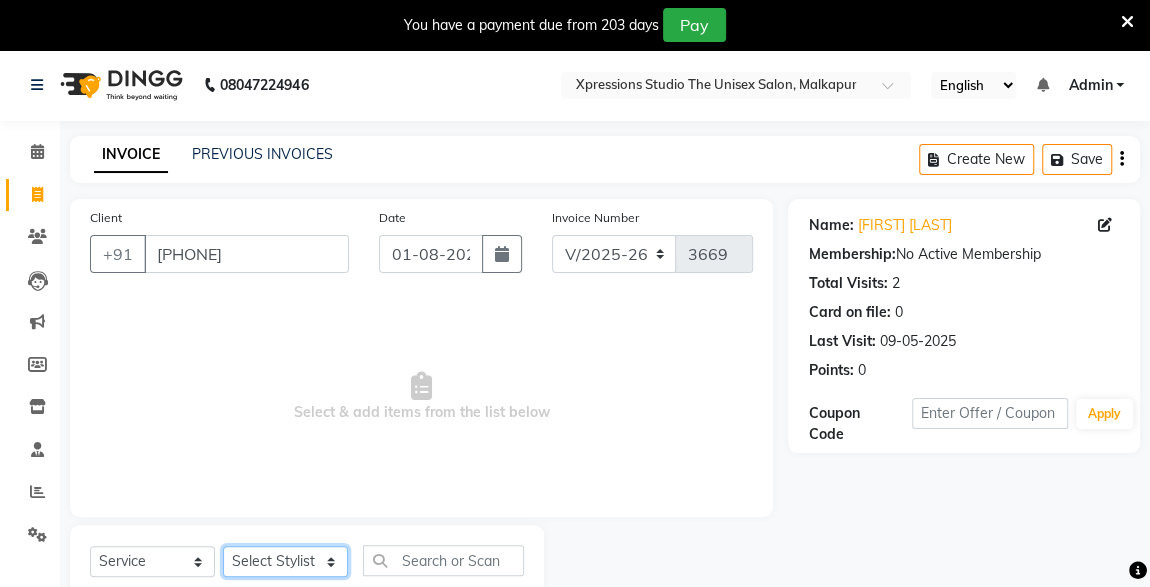 select on "[NUMBER]" 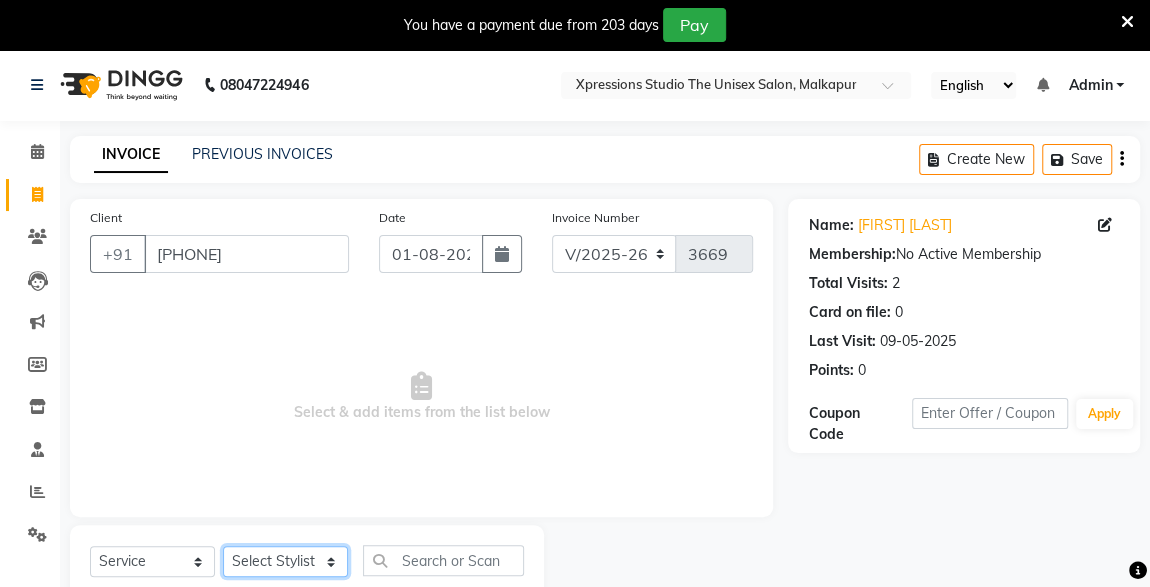 click on "Select Stylist [FIRST] [LAST] [FIRST] [LAST] [FIRST] [LAST]" 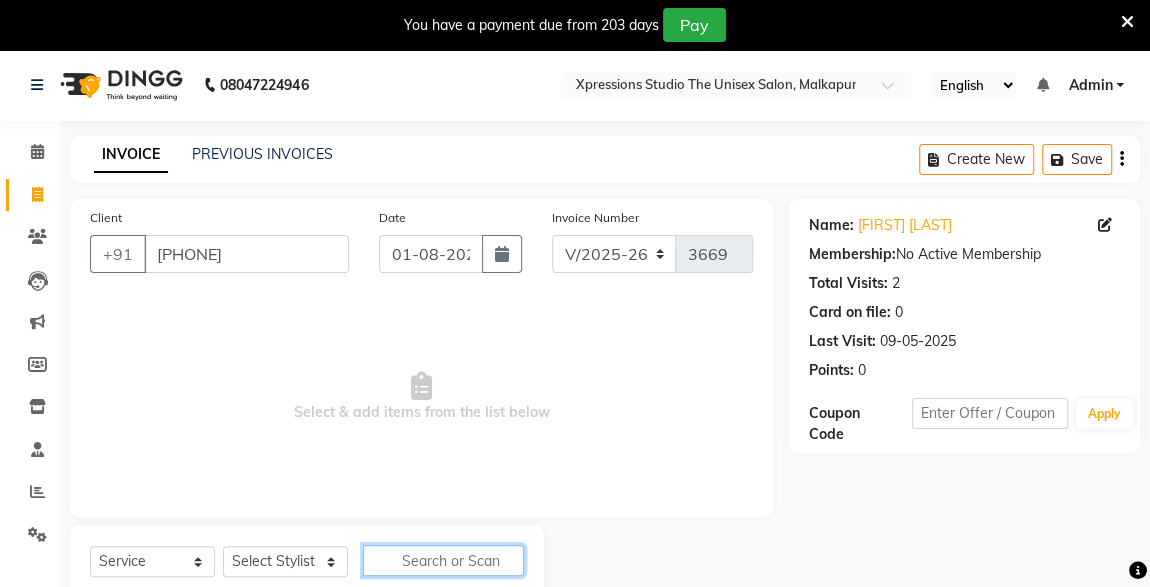 click 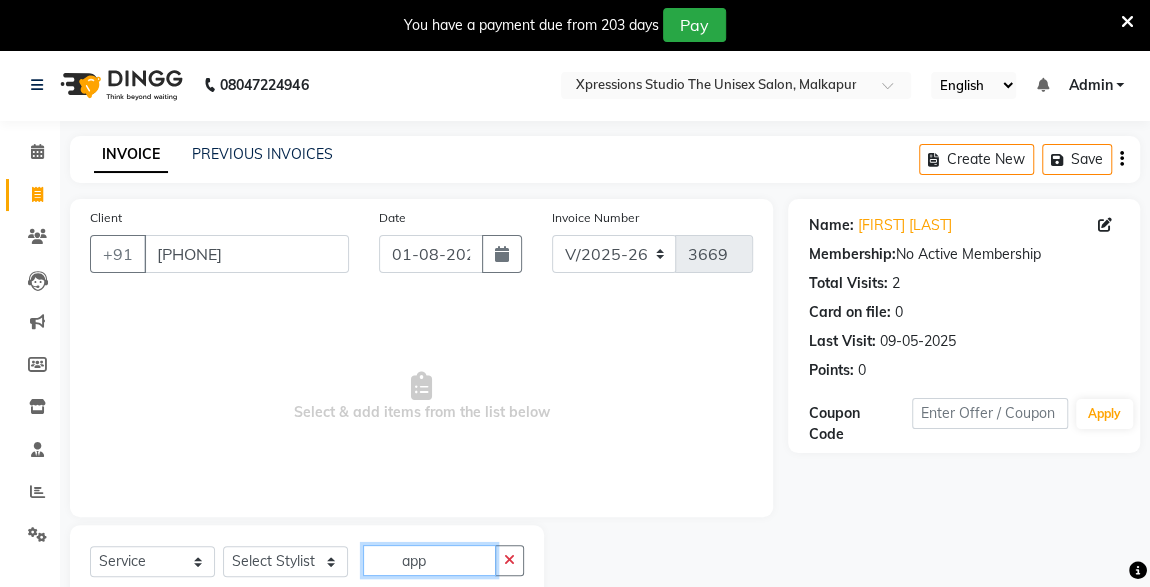scroll, scrollTop: 119, scrollLeft: 0, axis: vertical 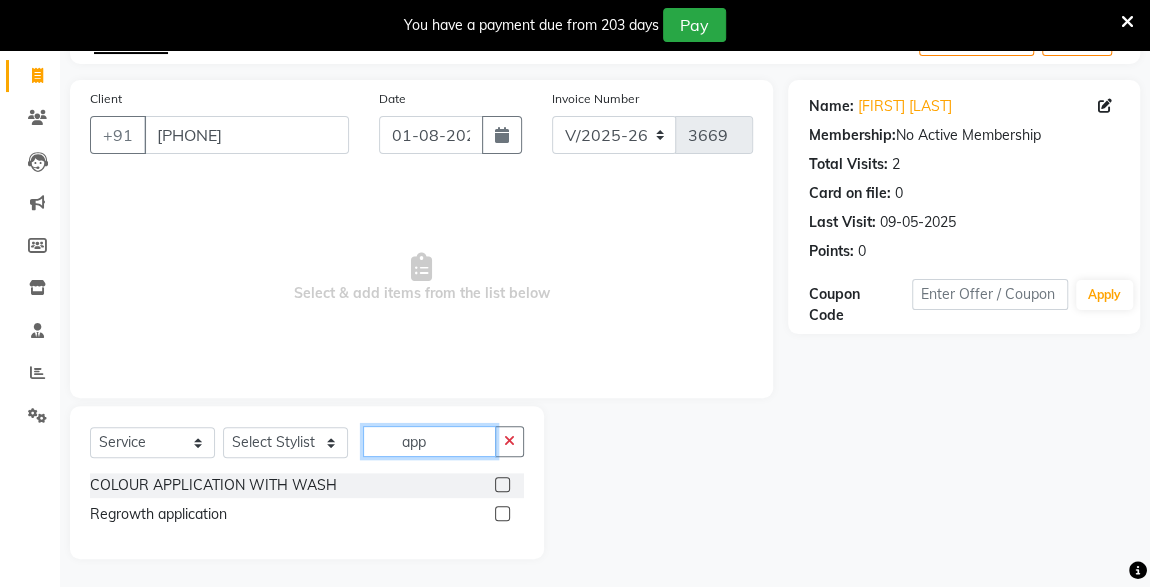 type on "app" 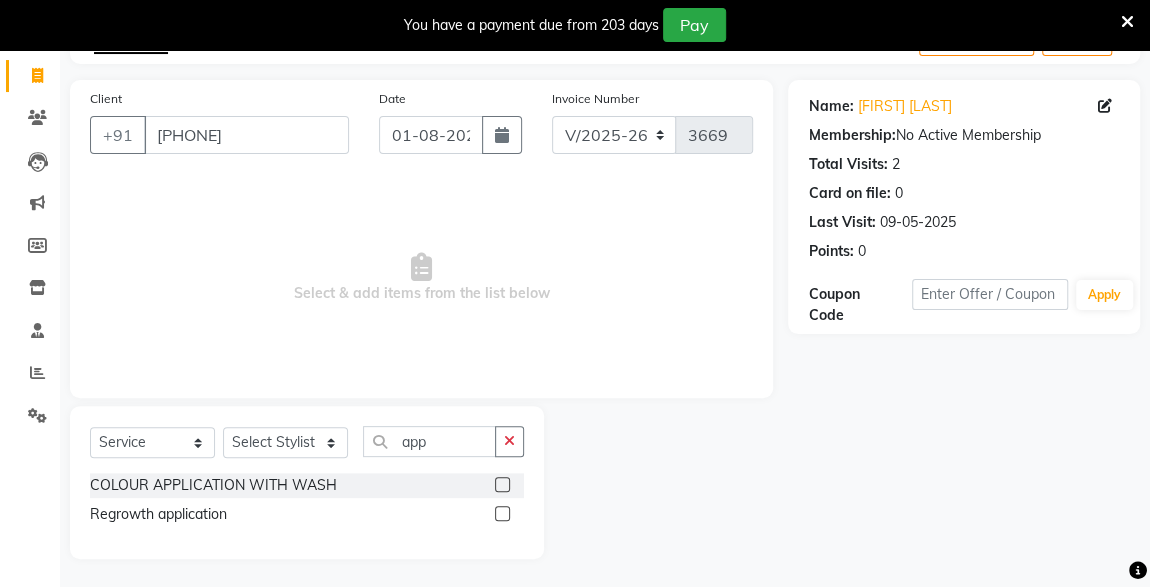 click 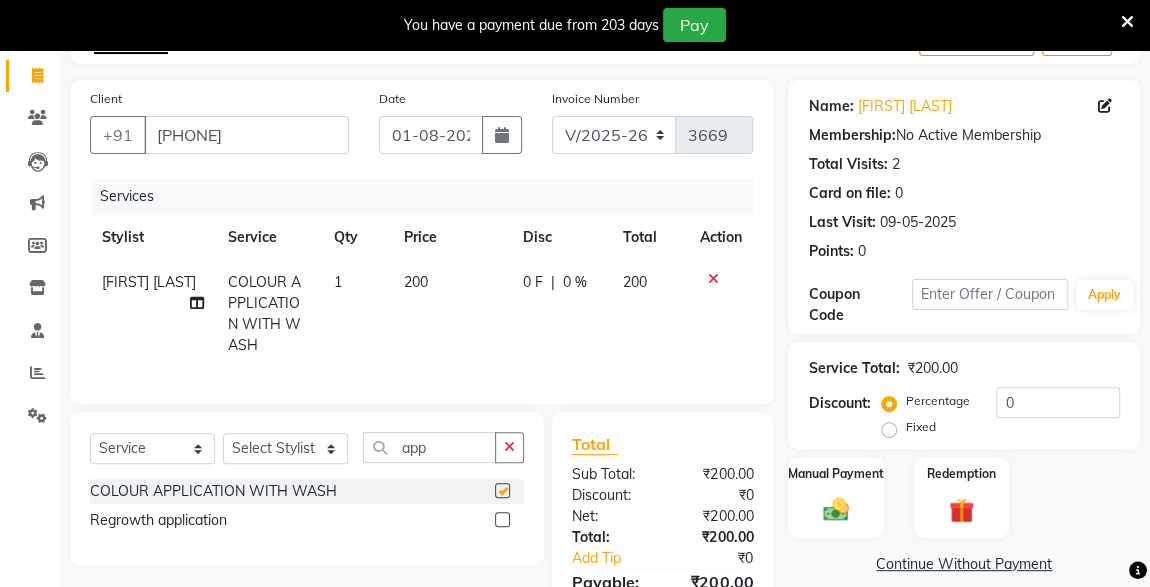 checkbox on "false" 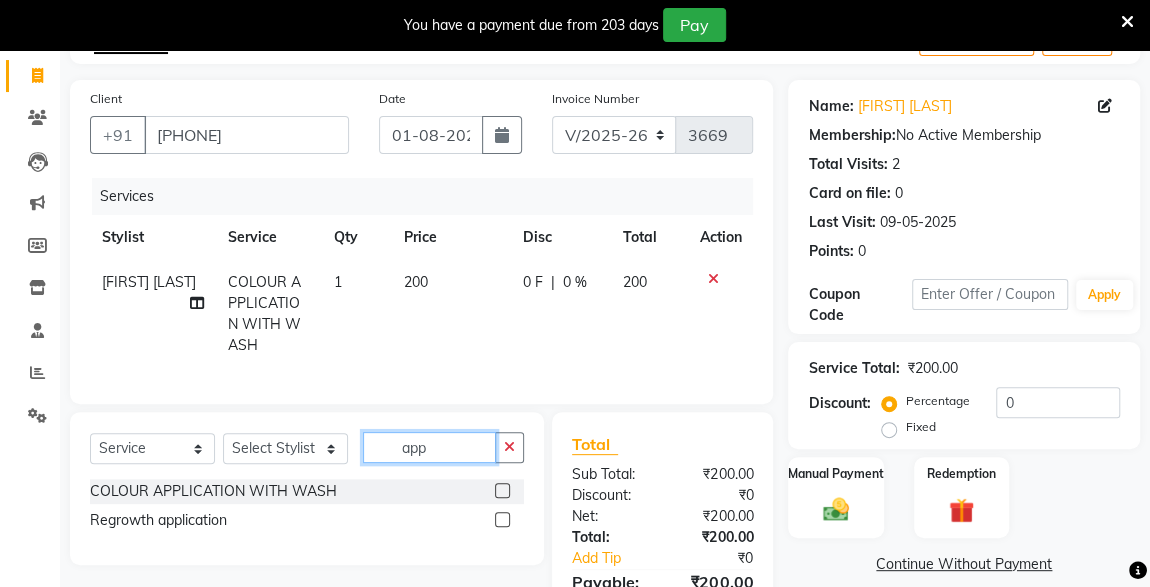 click on "app" 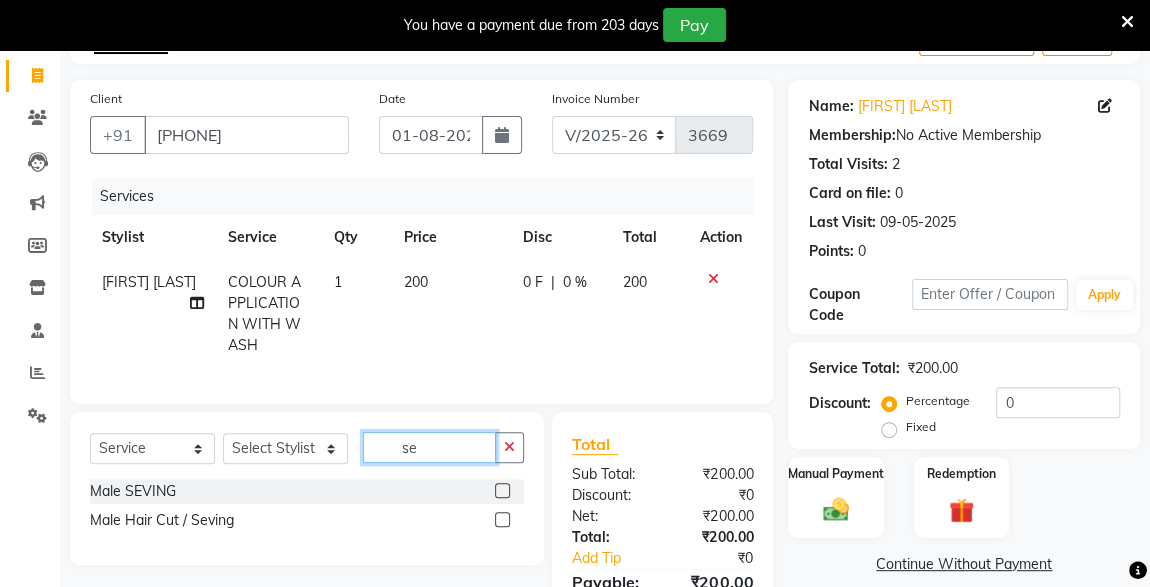 type on "se" 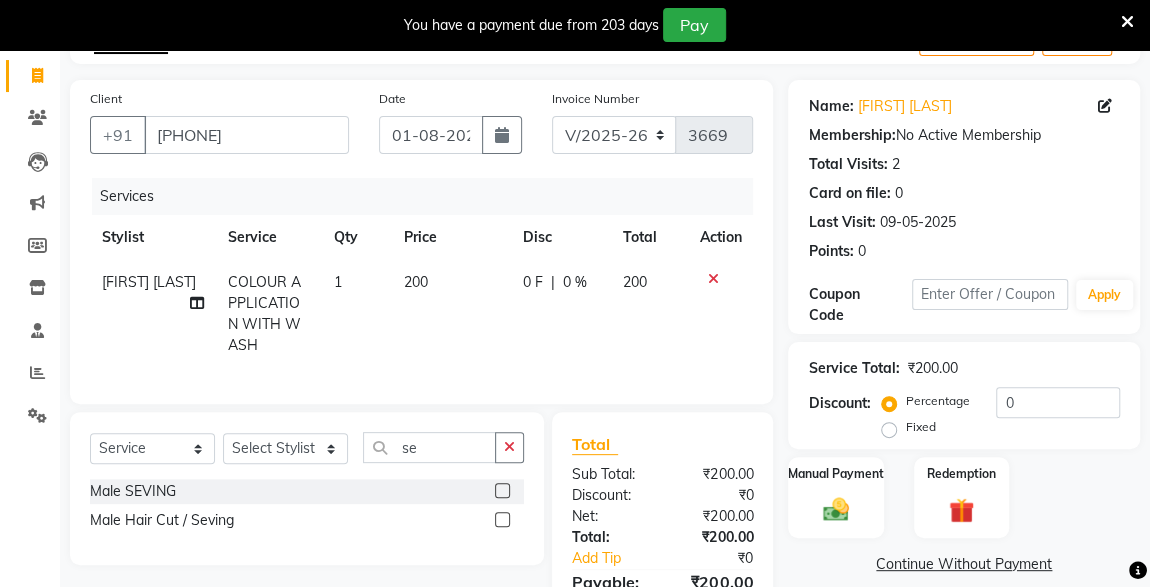 click 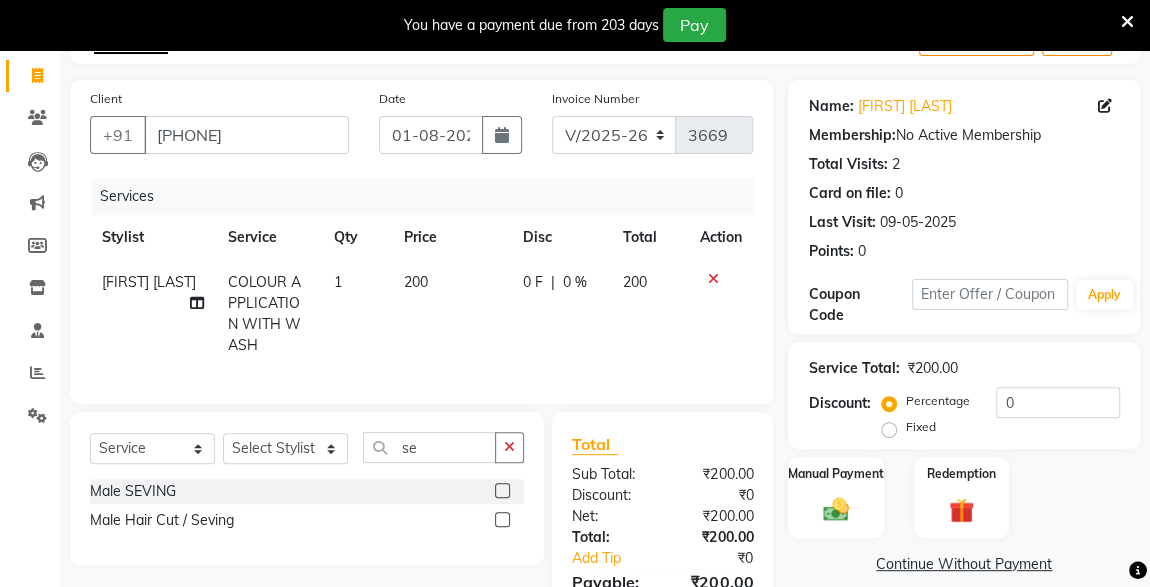 click at bounding box center [501, 520] 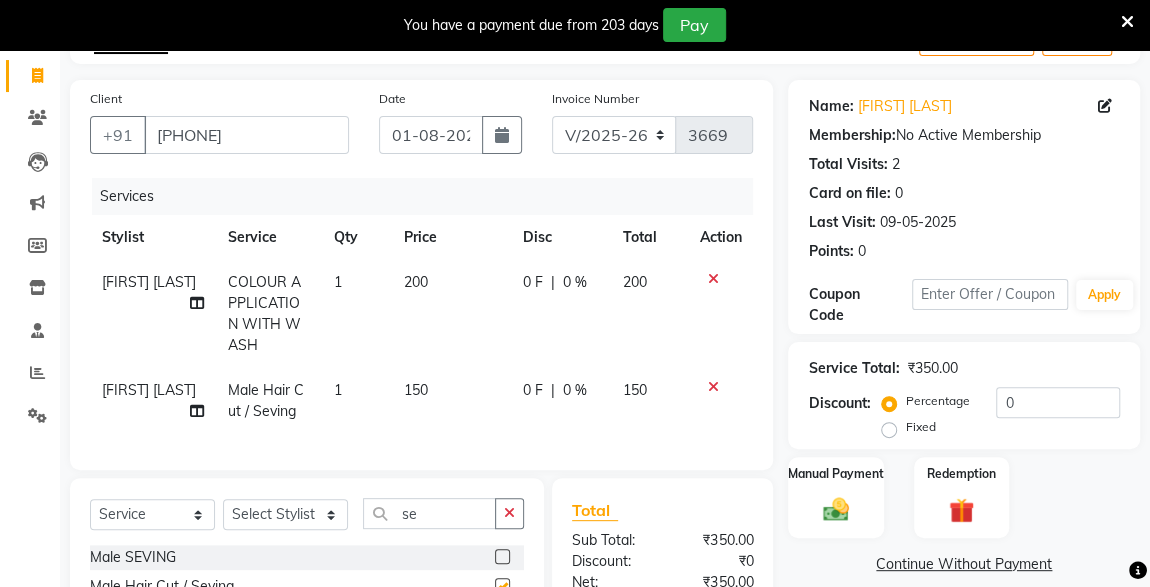 checkbox on "false" 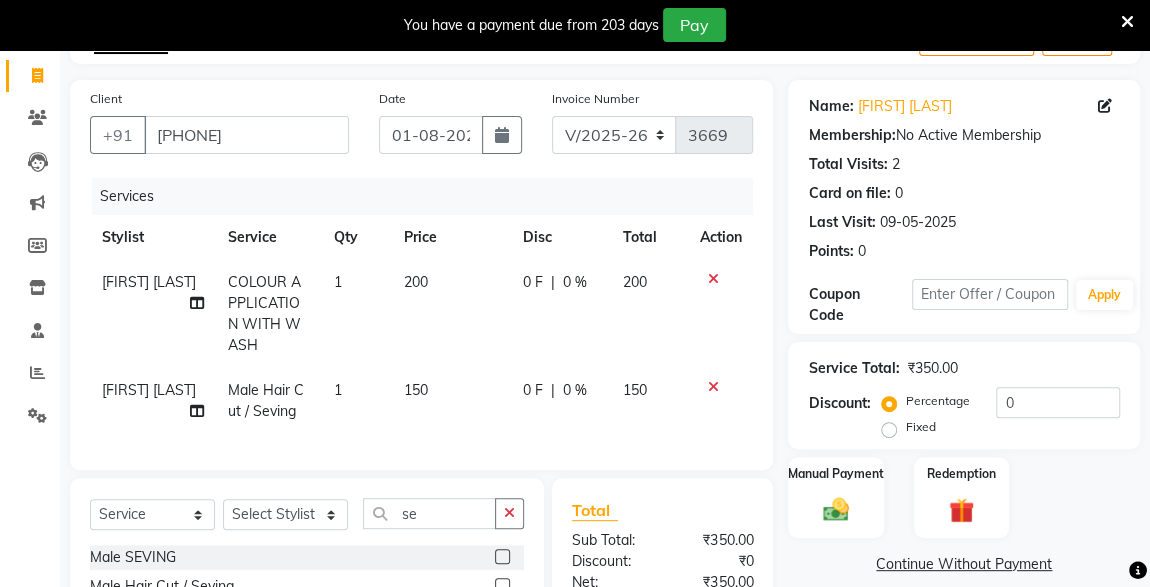 click on "0 F | 0 %" 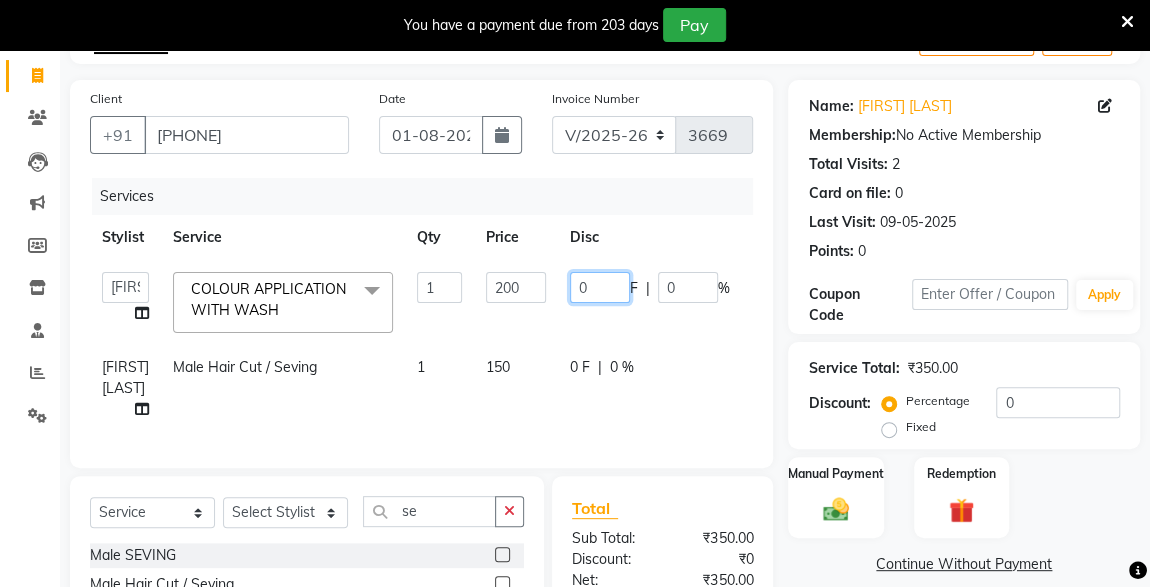 click on "0" 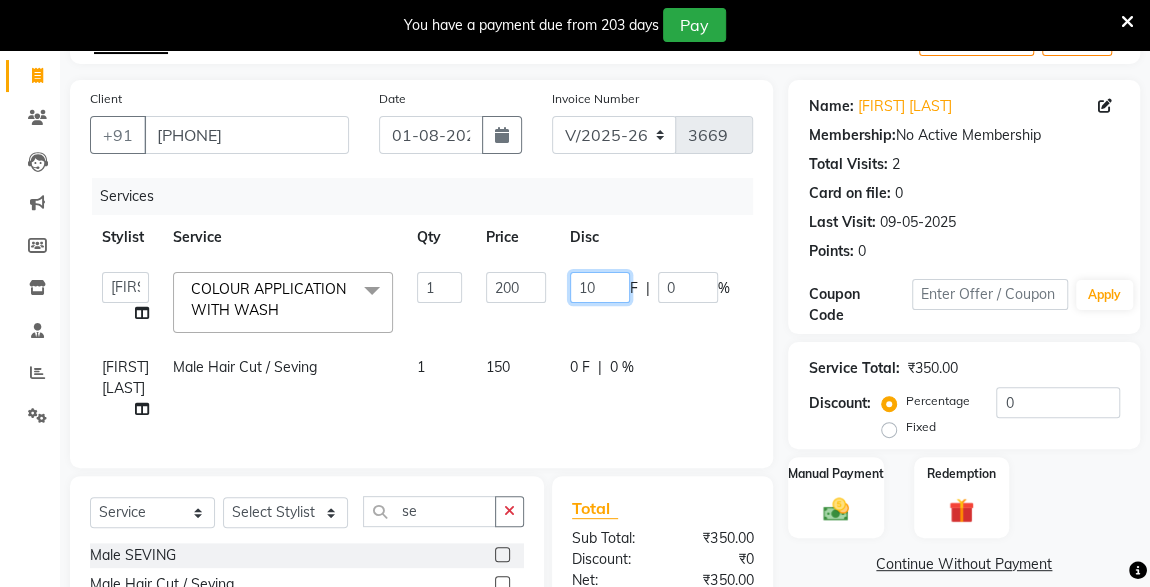 type on "100" 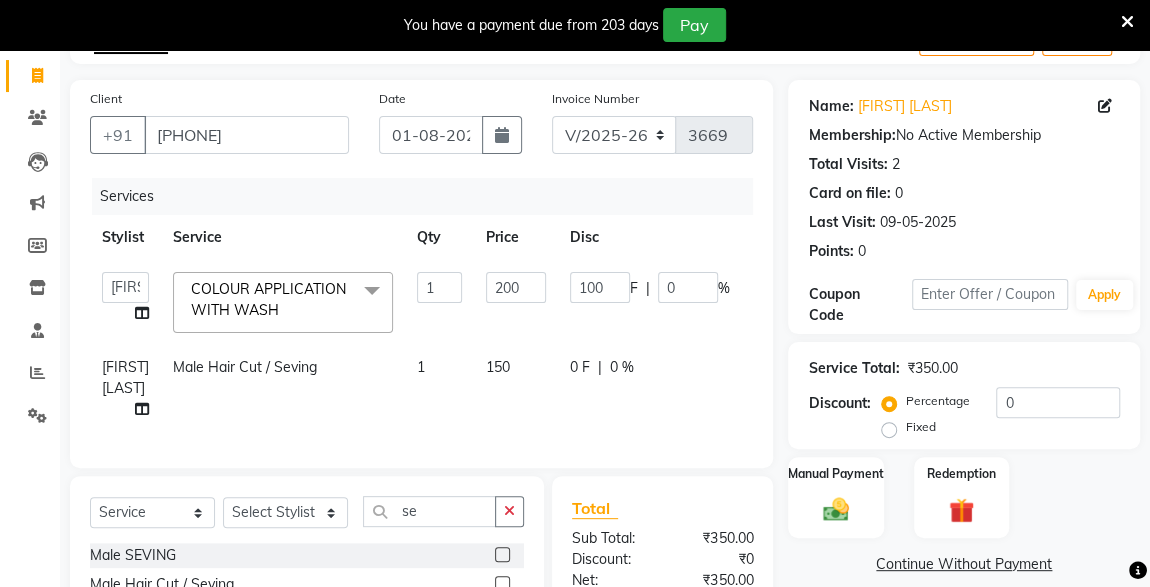 click on "Services" 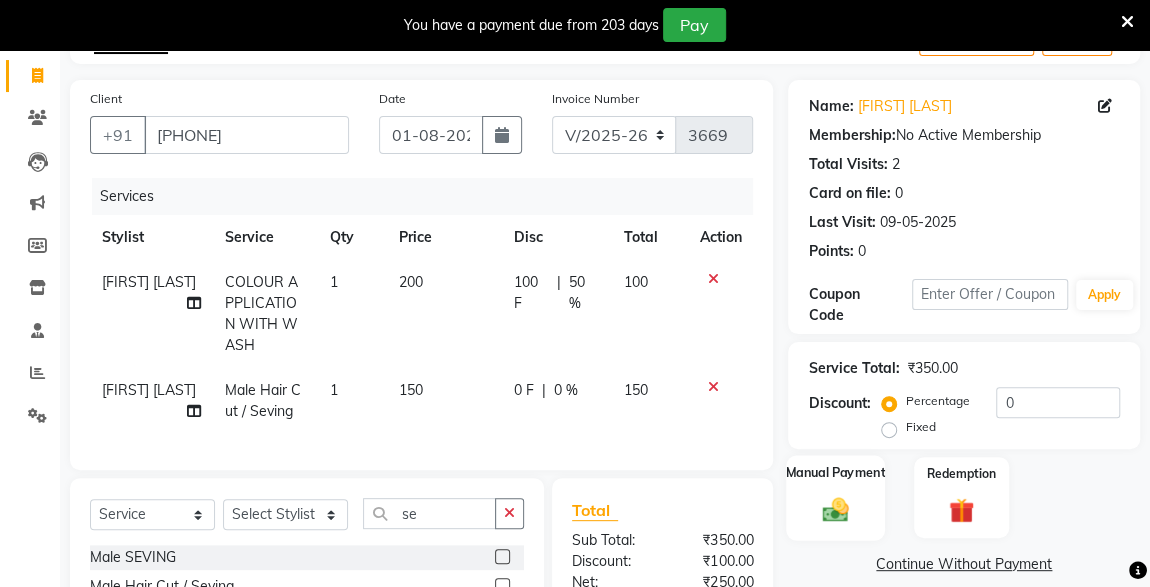 click 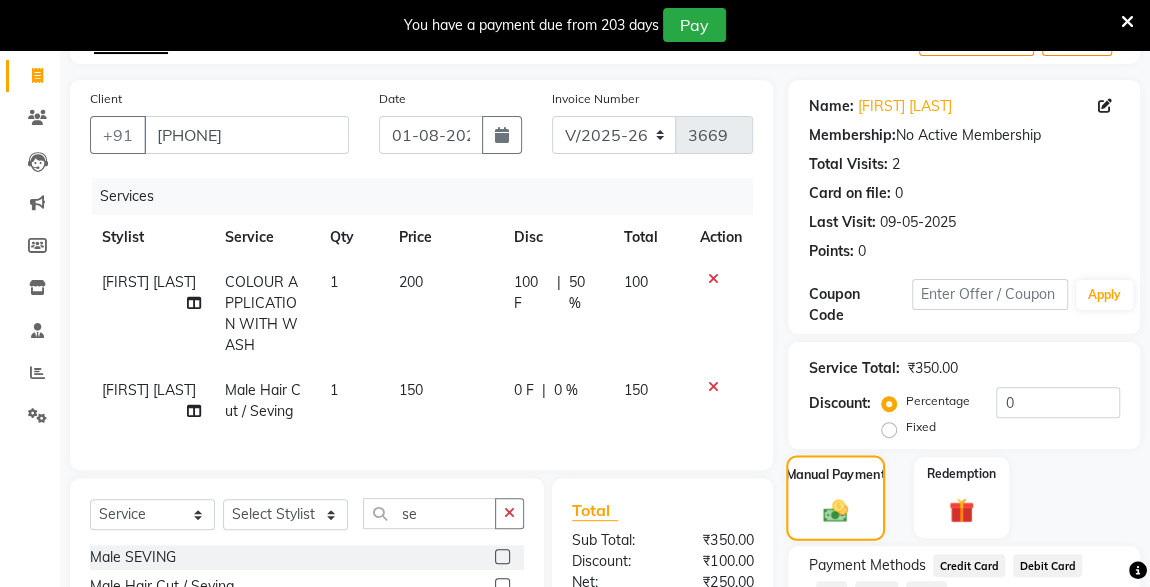 scroll, scrollTop: 303, scrollLeft: 0, axis: vertical 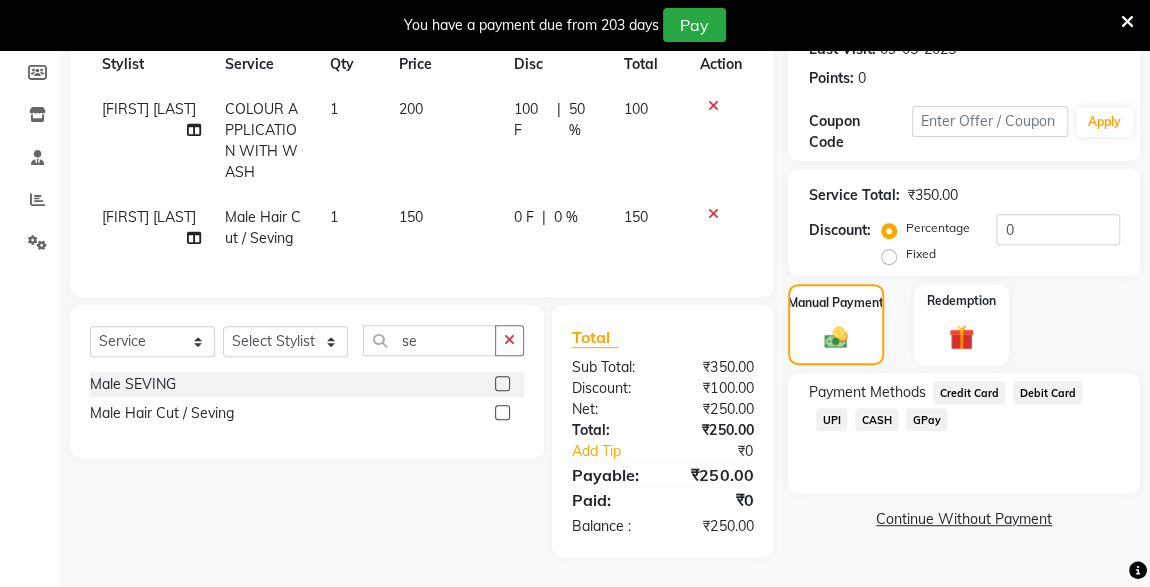 click on "UPI" 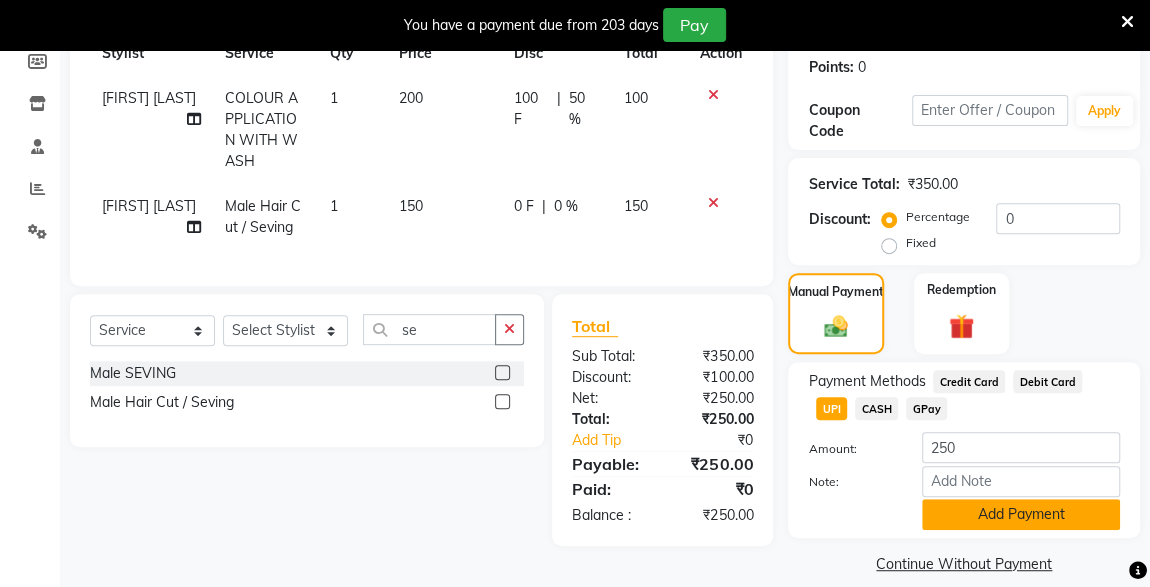 click on "Add Payment" 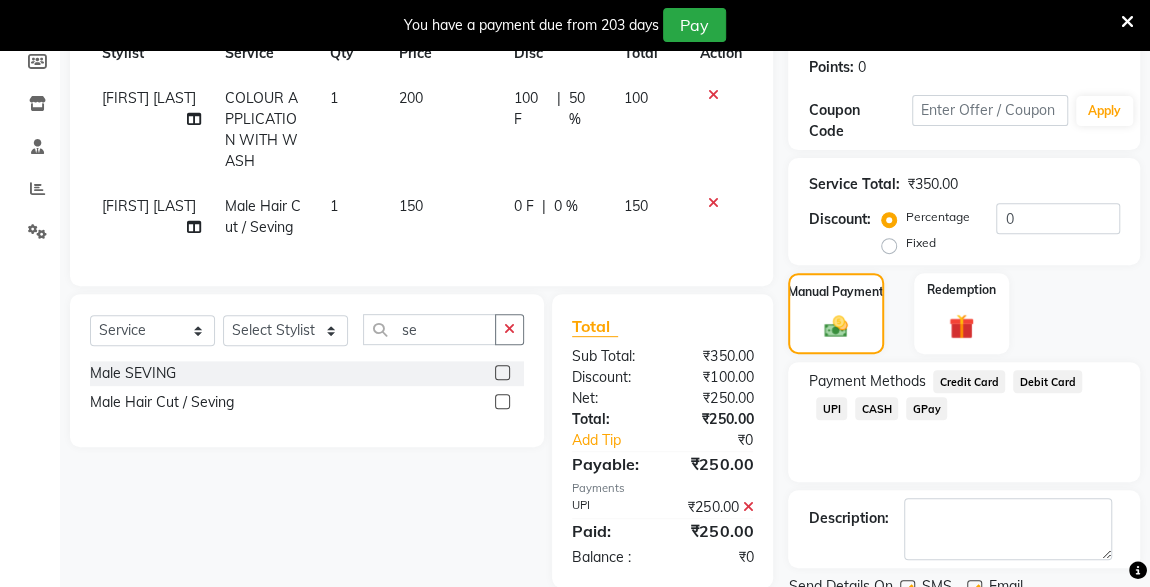scroll, scrollTop: 379, scrollLeft: 0, axis: vertical 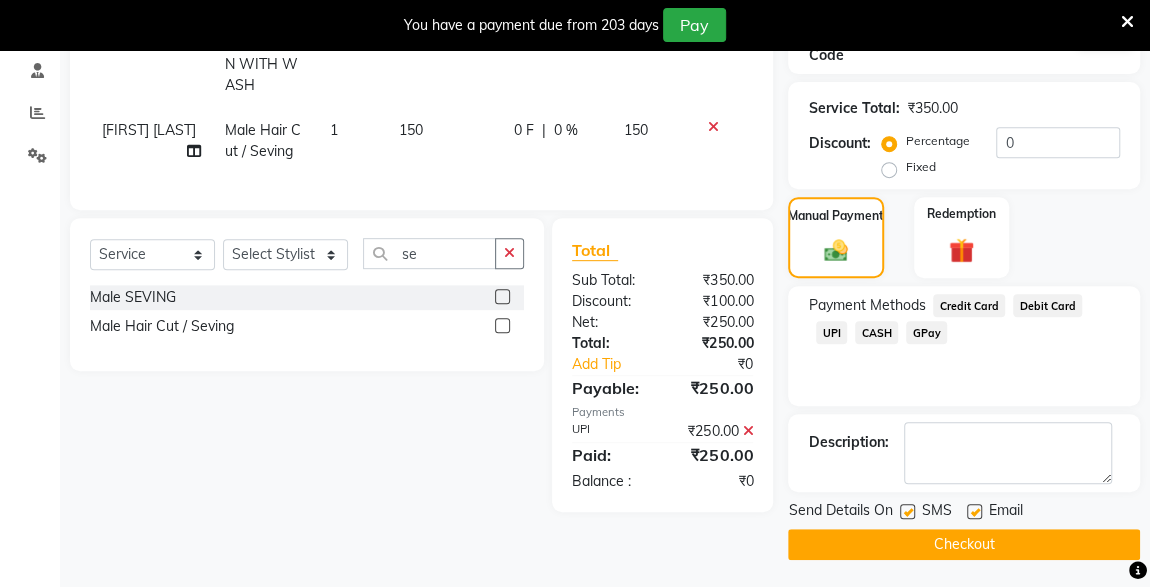 click 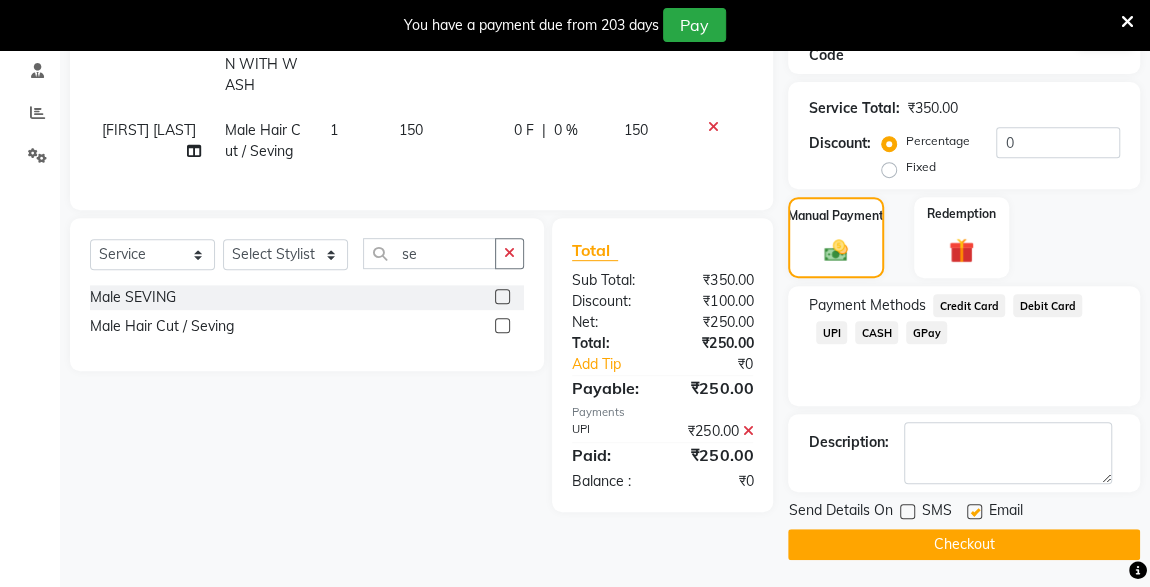 click on "Checkout" 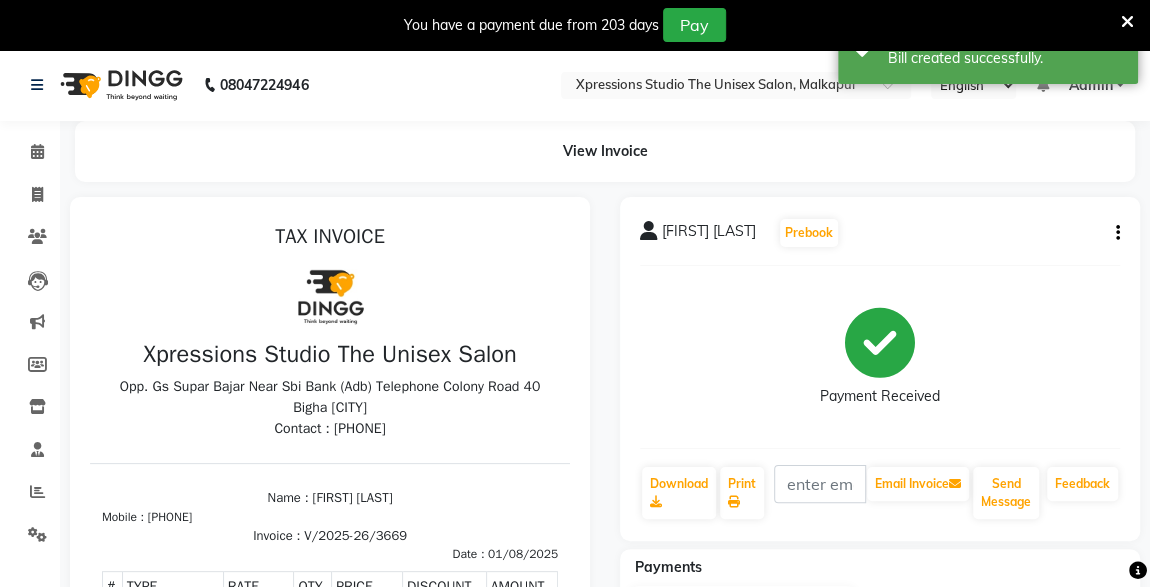 scroll, scrollTop: 0, scrollLeft: 0, axis: both 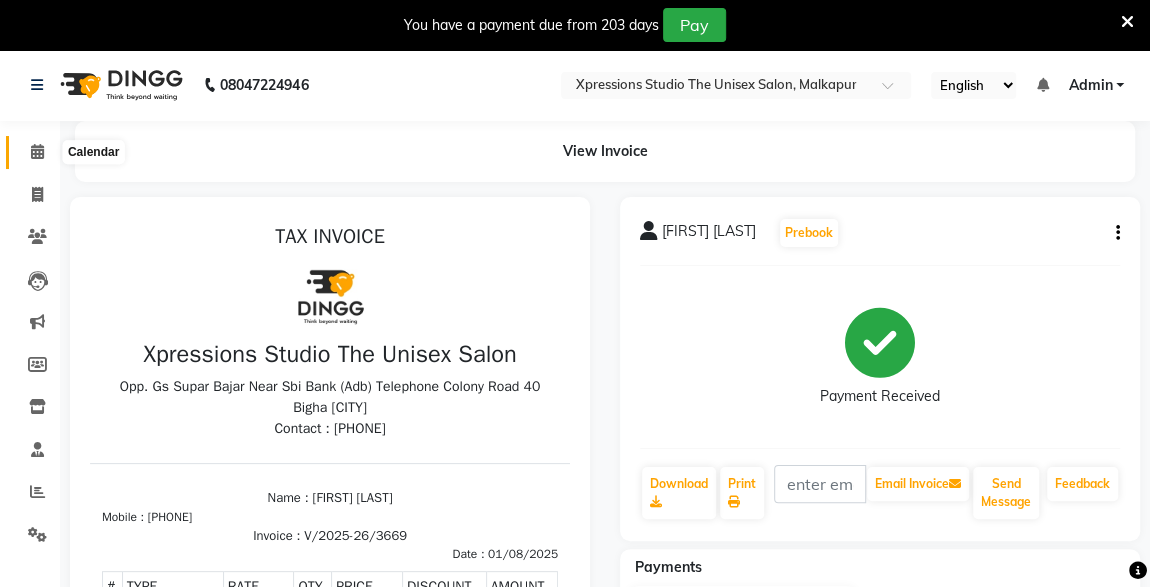 click 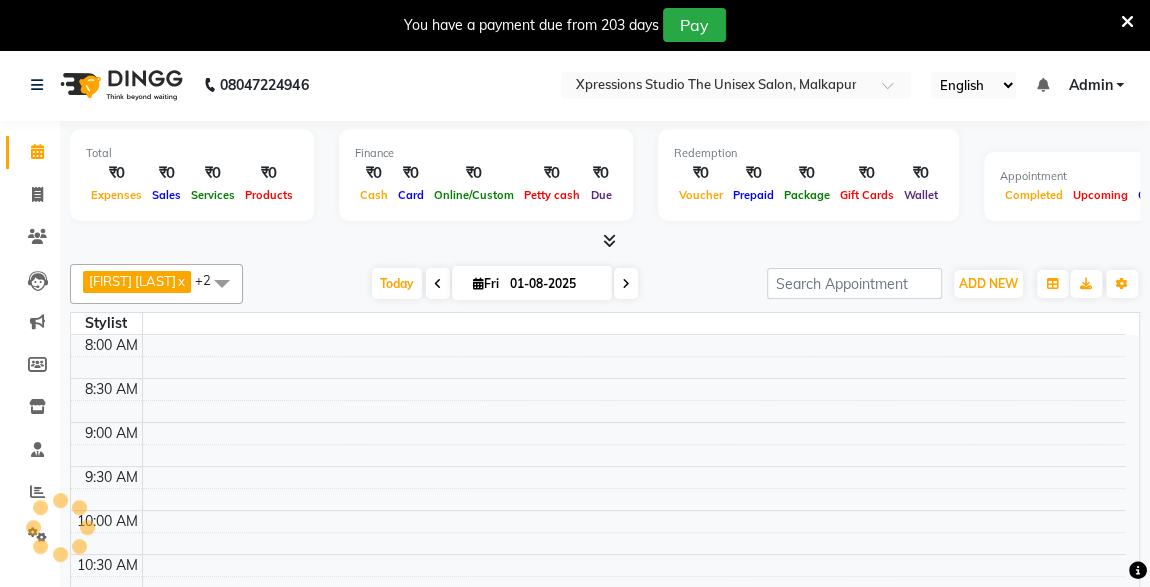 scroll, scrollTop: 0, scrollLeft: 0, axis: both 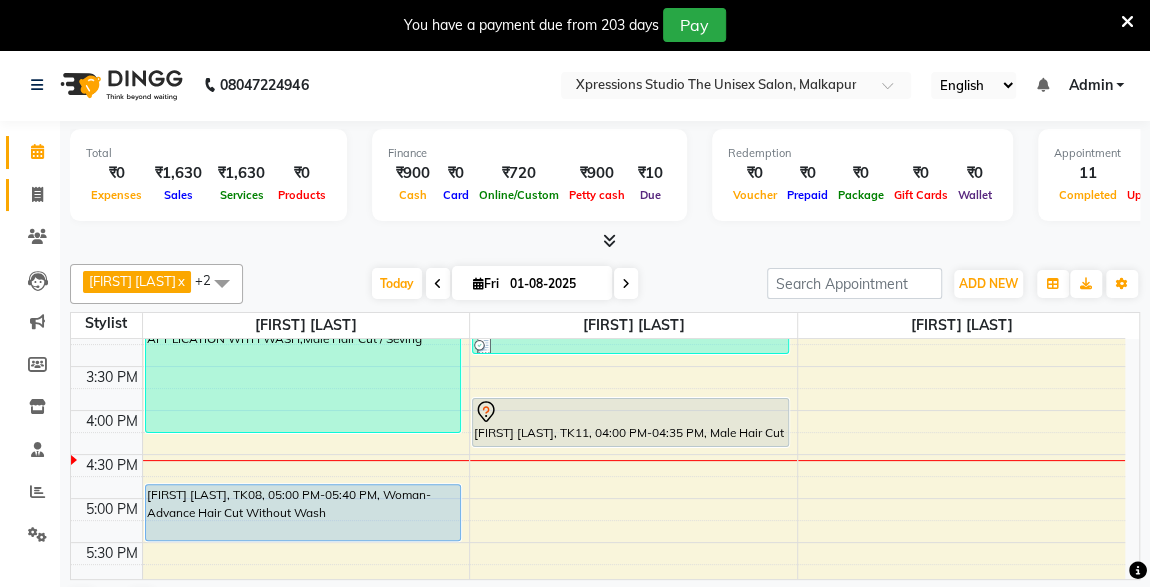 click 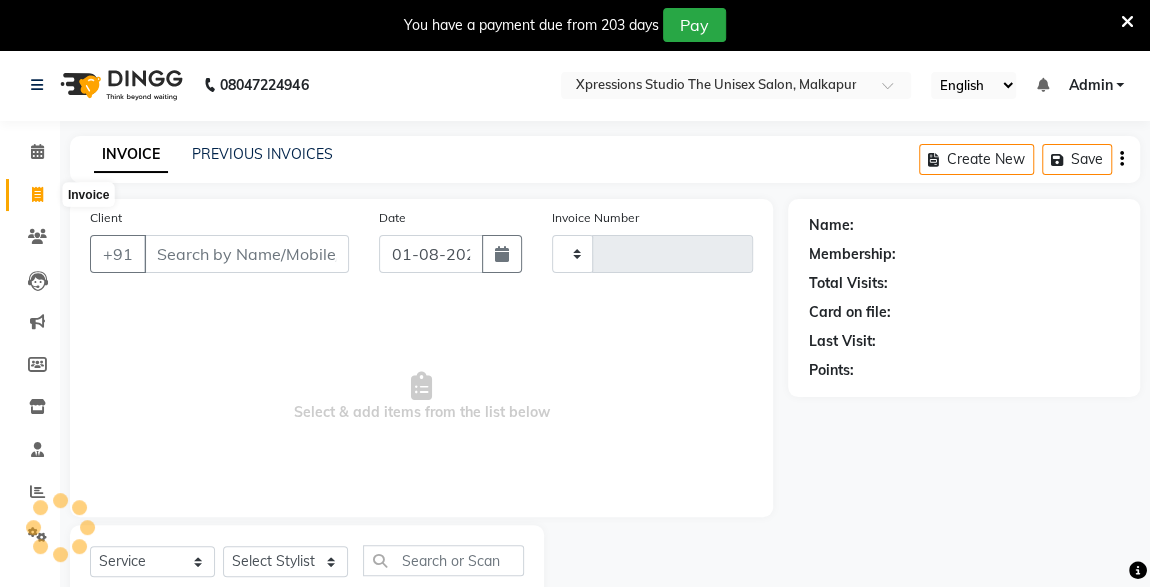 type on "3670" 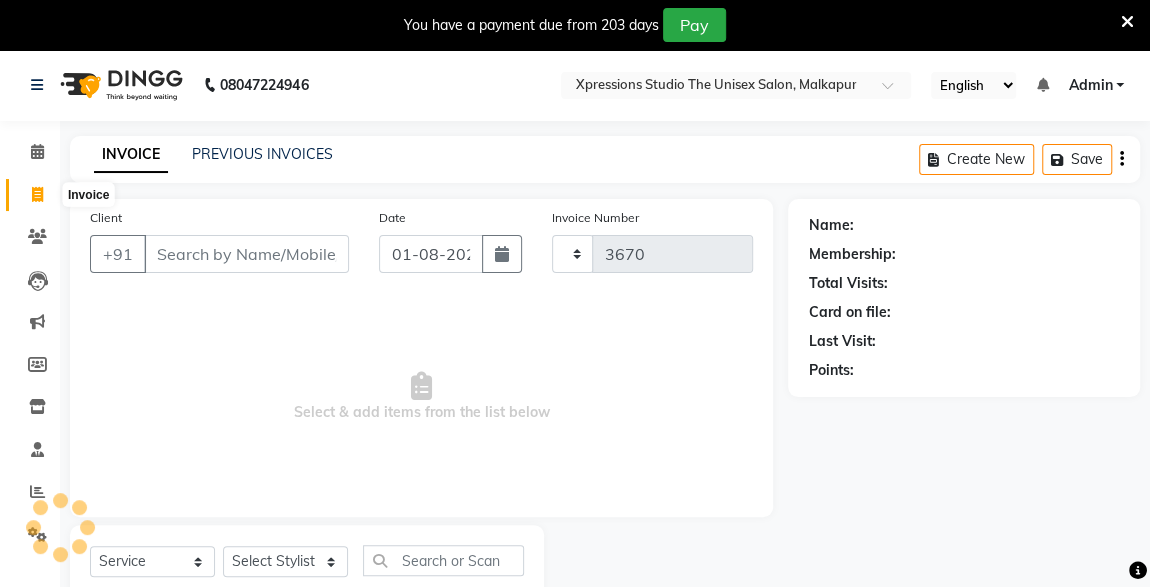 select on "7003" 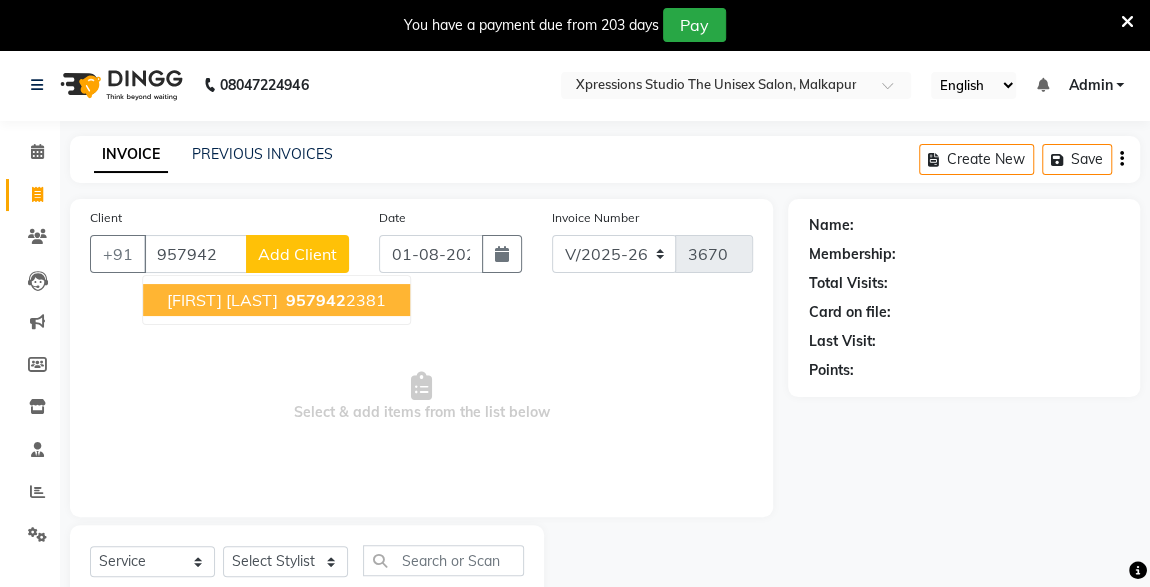click on "[FIRST] [LAST]" at bounding box center (222, 300) 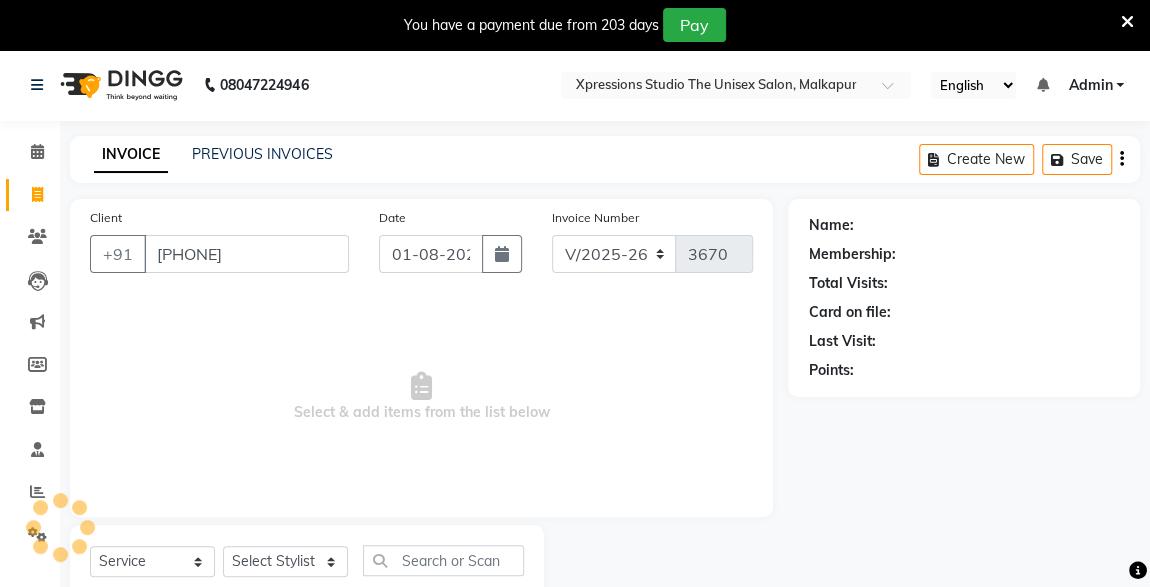 type on "[PHONE]" 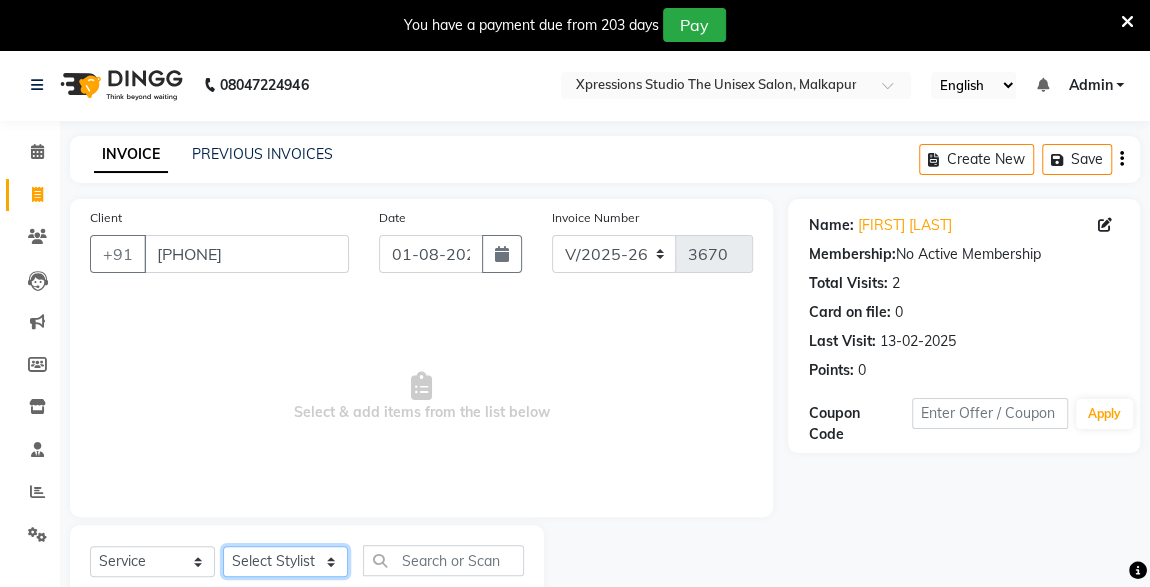 click on "Select Stylist [FIRST] [LAST] [FIRST] [LAST] [FIRST] [LAST]" 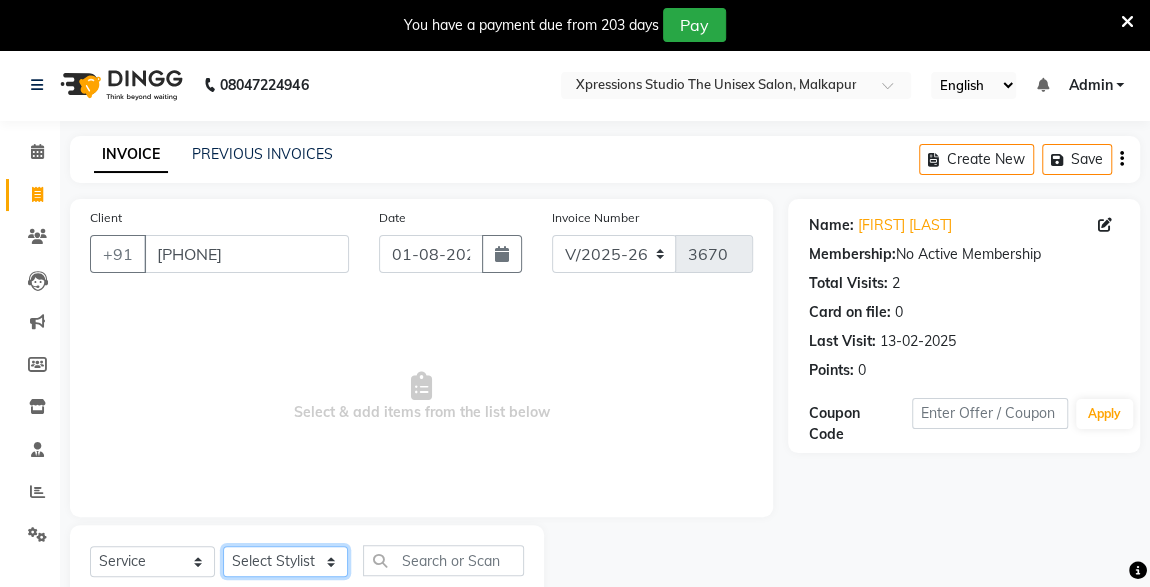 select on "57589" 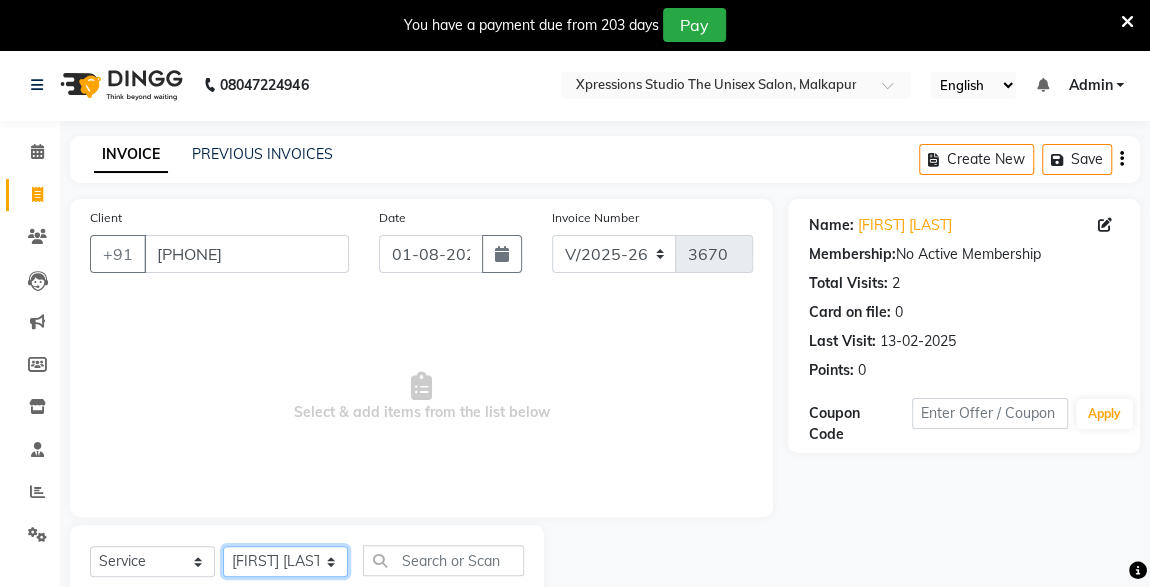 click on "Select Stylist [FIRST] [LAST] [FIRST] [LAST] [FIRST] [LAST]" 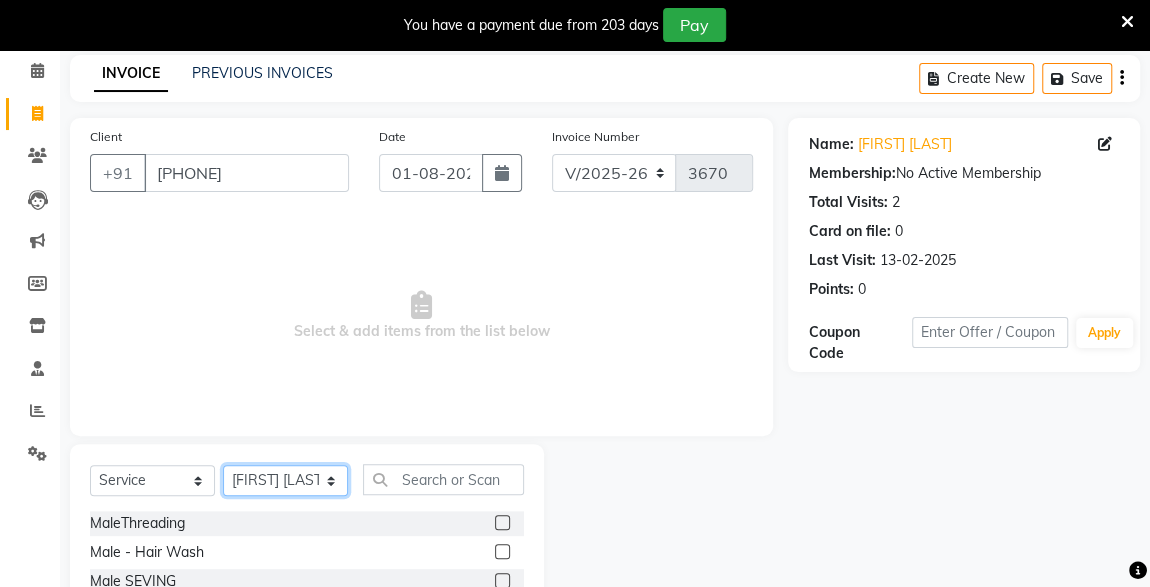 scroll, scrollTop: 227, scrollLeft: 0, axis: vertical 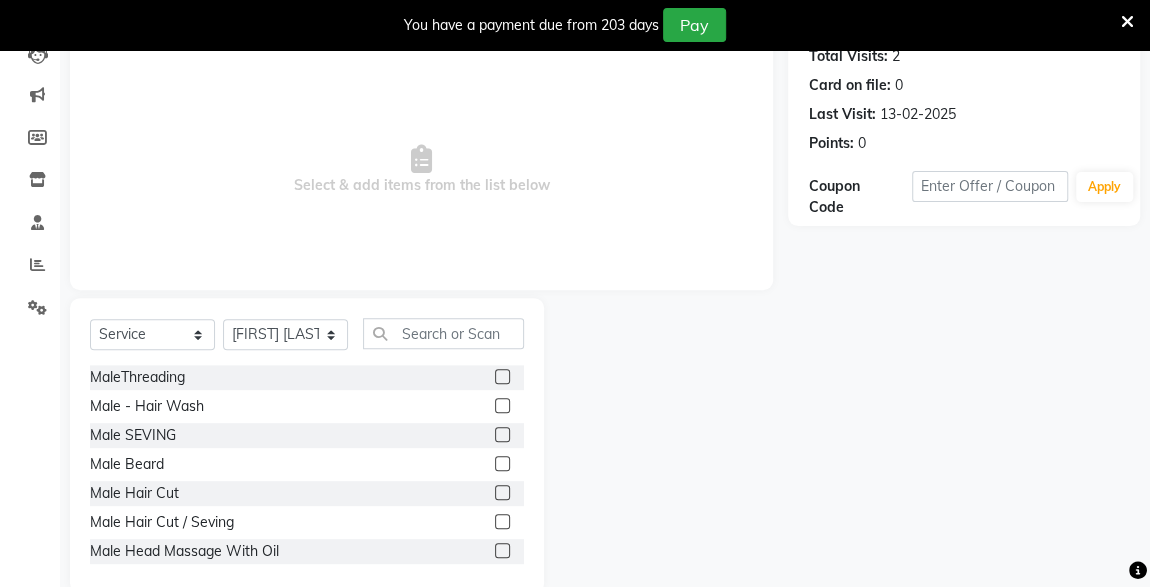 click 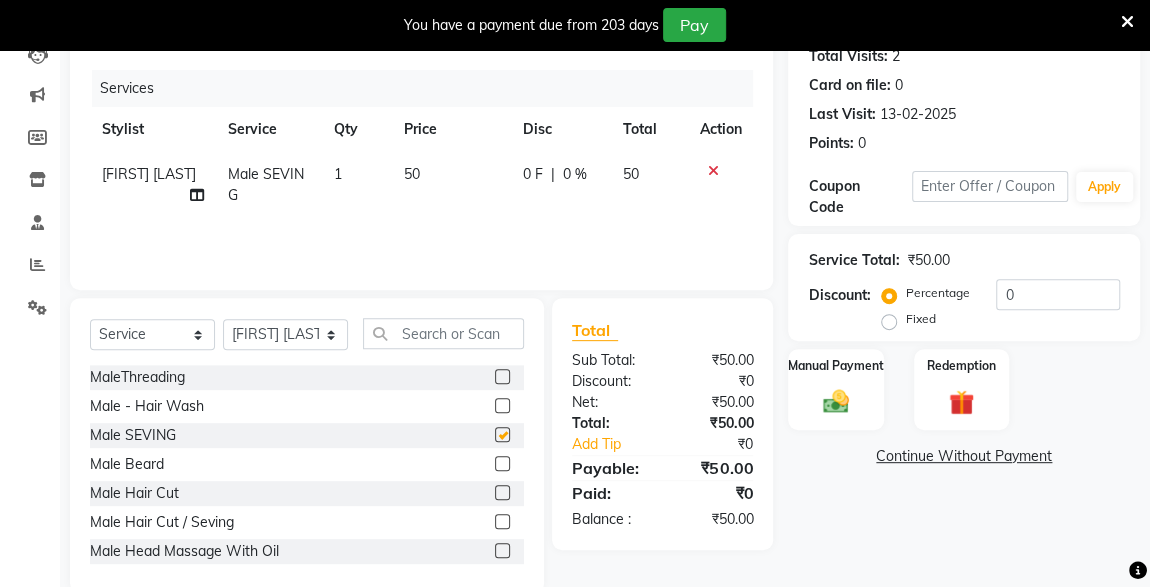 checkbox on "false" 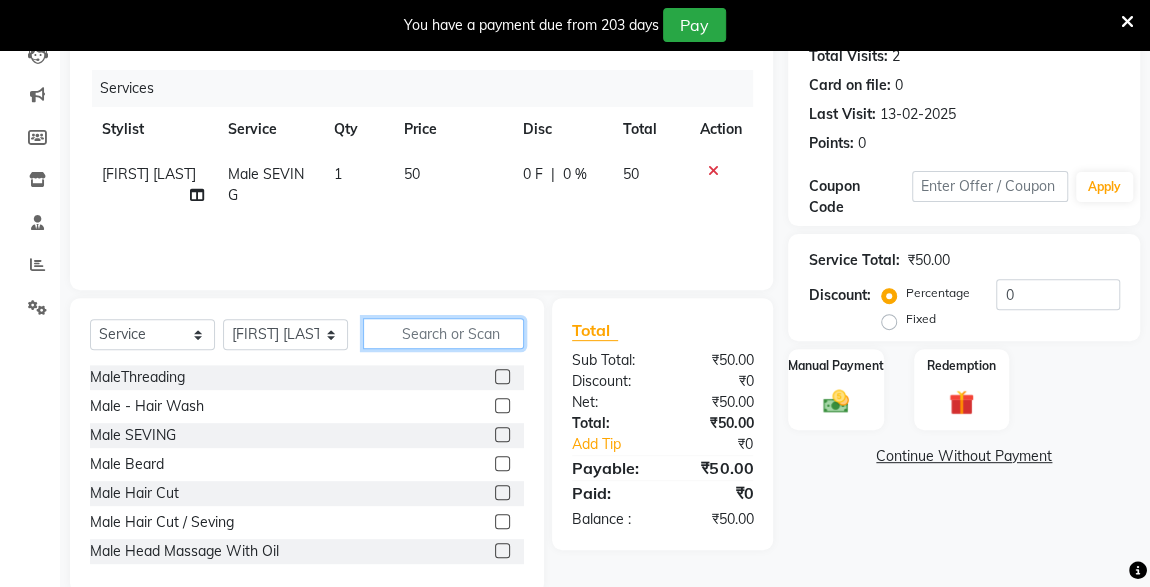 click 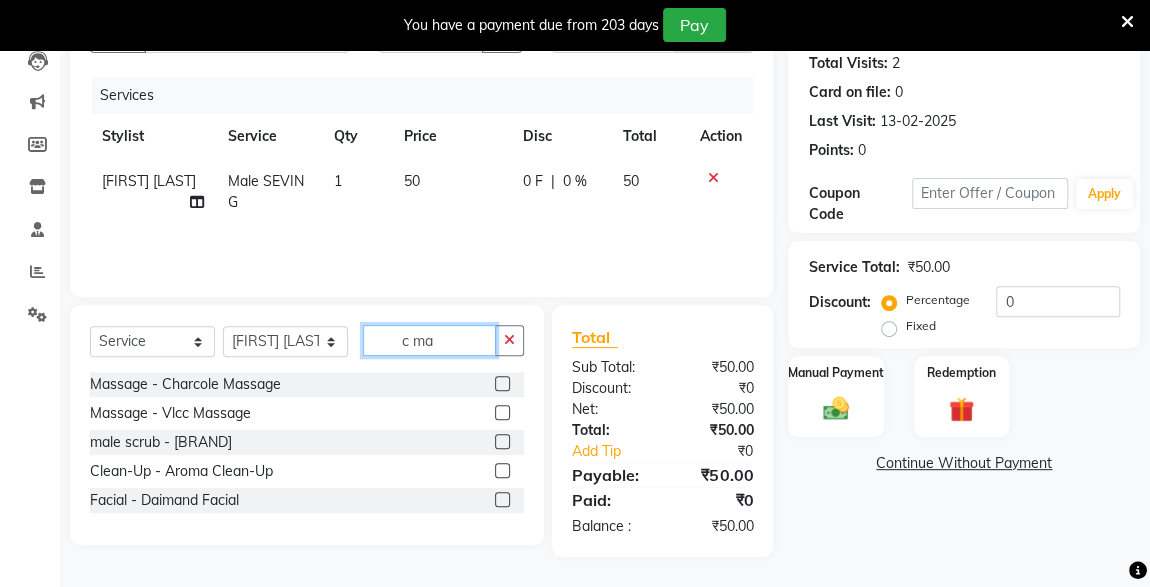 scroll, scrollTop: 217, scrollLeft: 0, axis: vertical 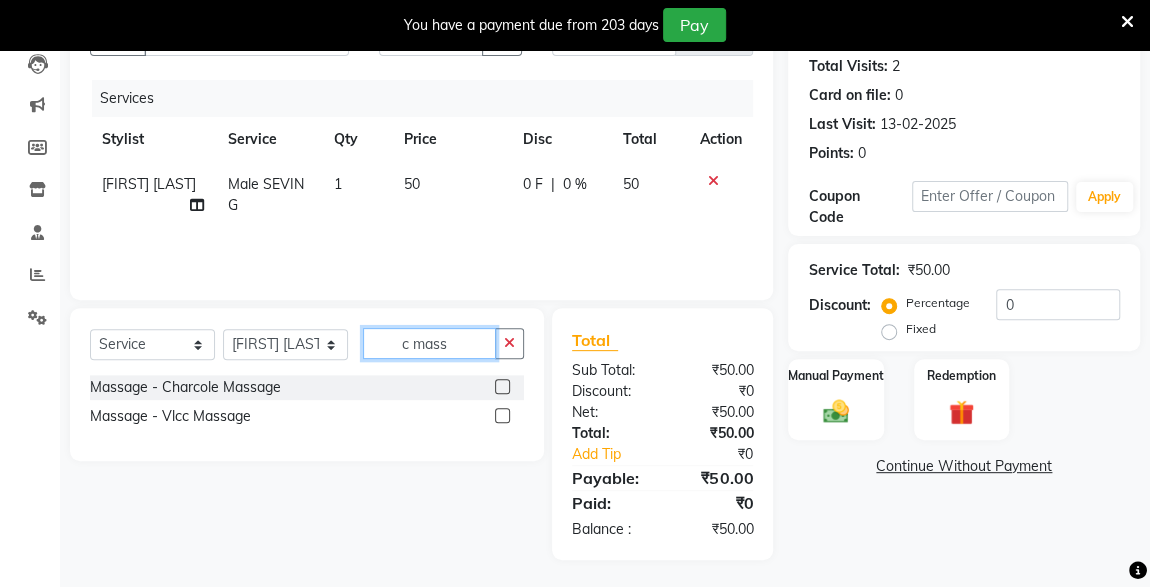 type on "c mass" 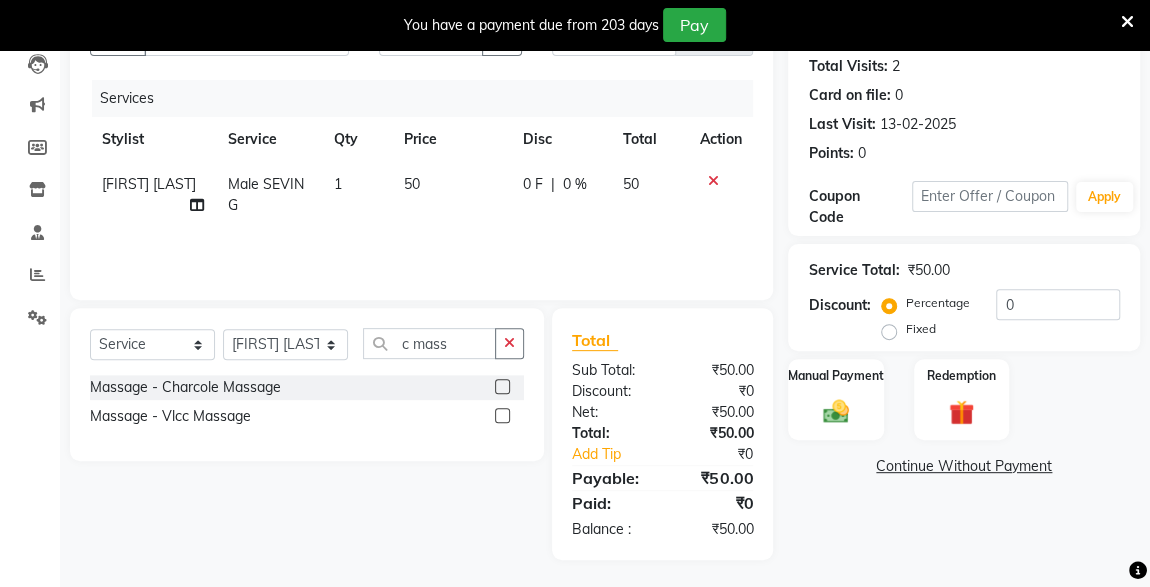 click 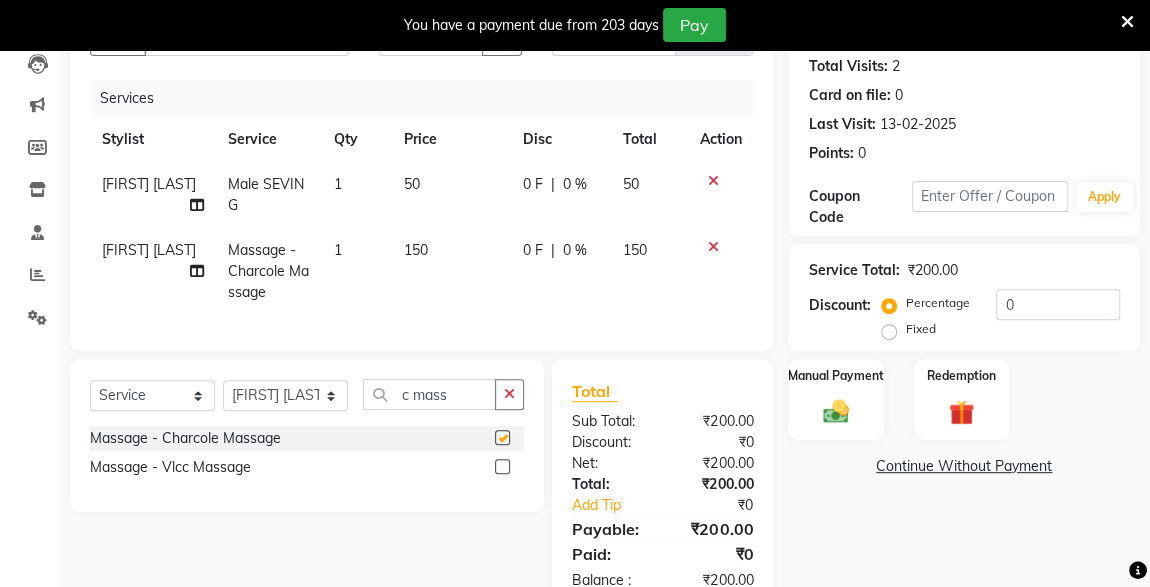 checkbox on "false" 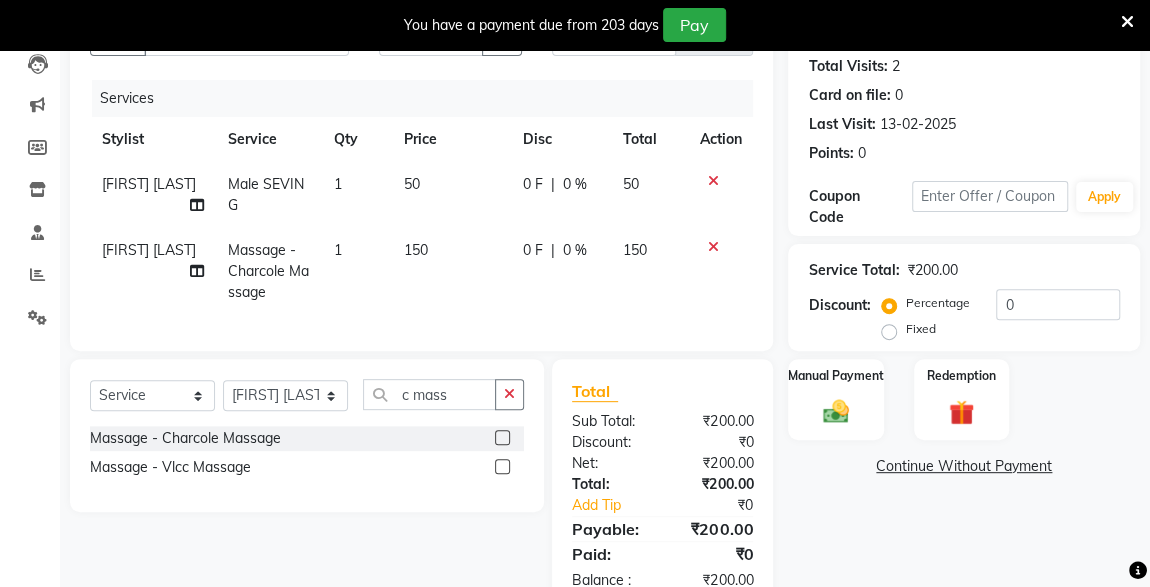 click 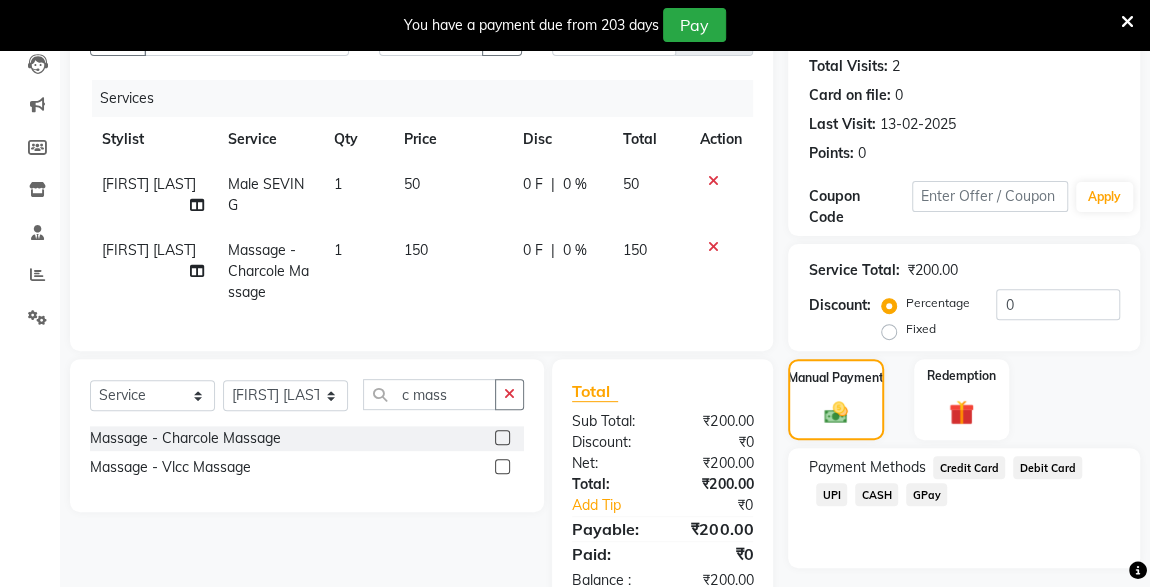 click on "UPI" 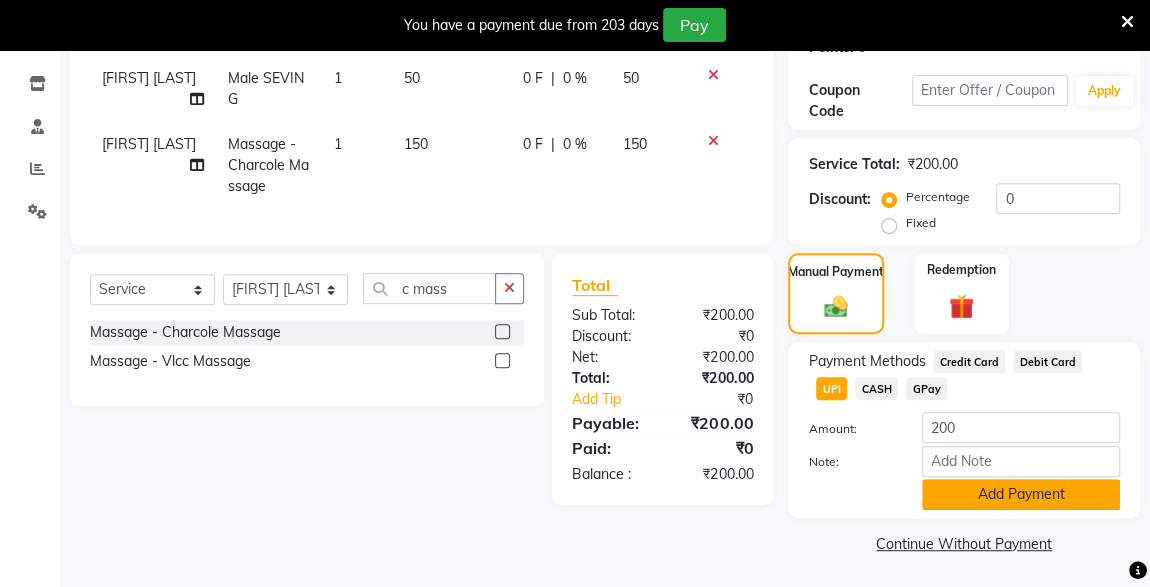click on "Add Payment" 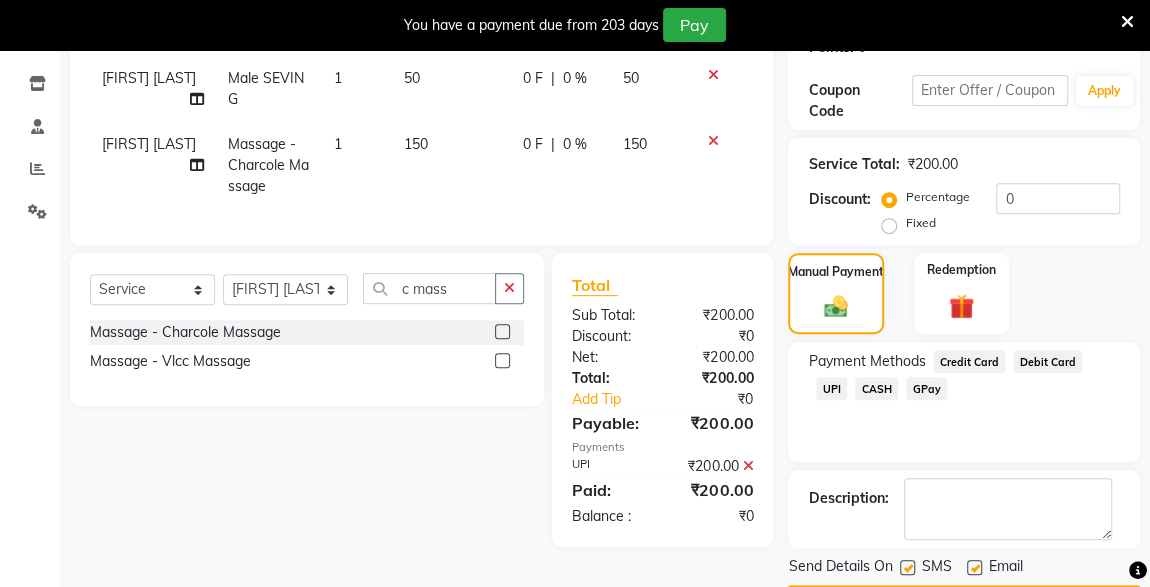 scroll, scrollTop: 379, scrollLeft: 0, axis: vertical 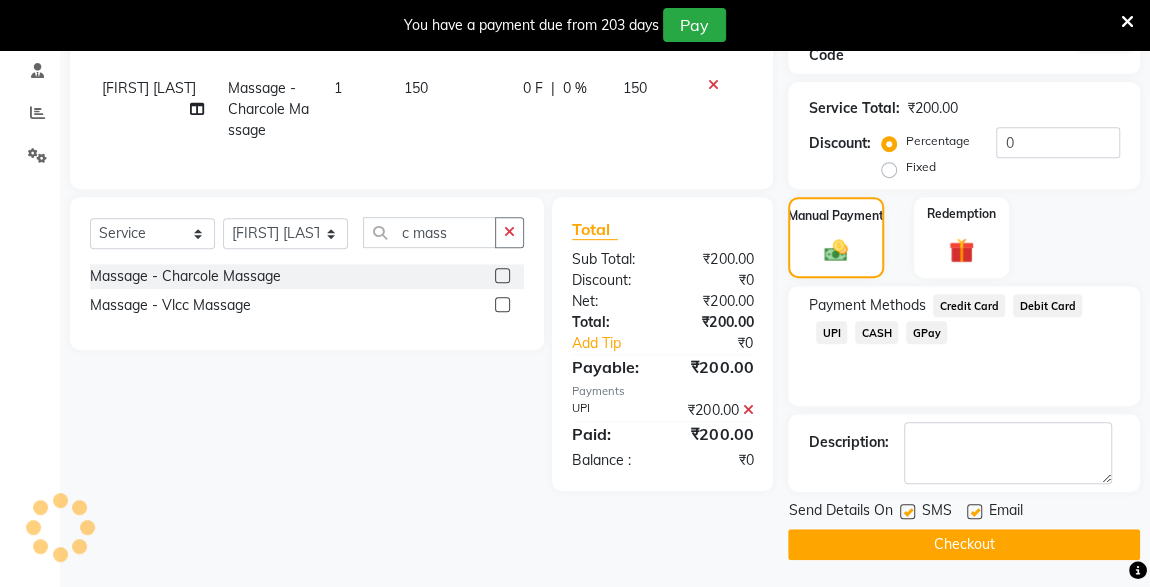 click on "Checkout" 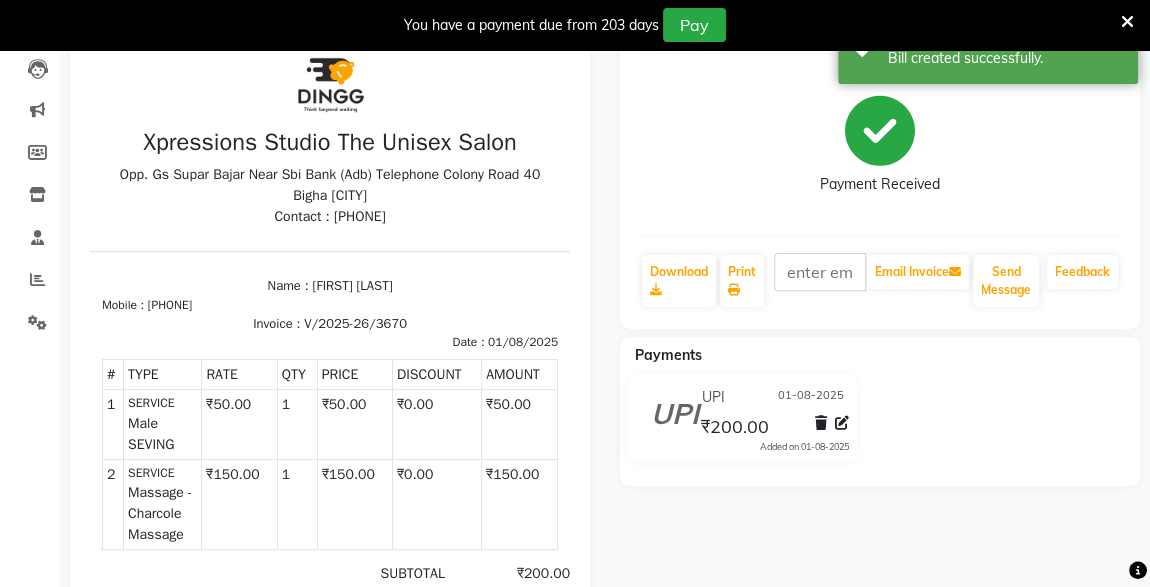 scroll, scrollTop: 0, scrollLeft: 0, axis: both 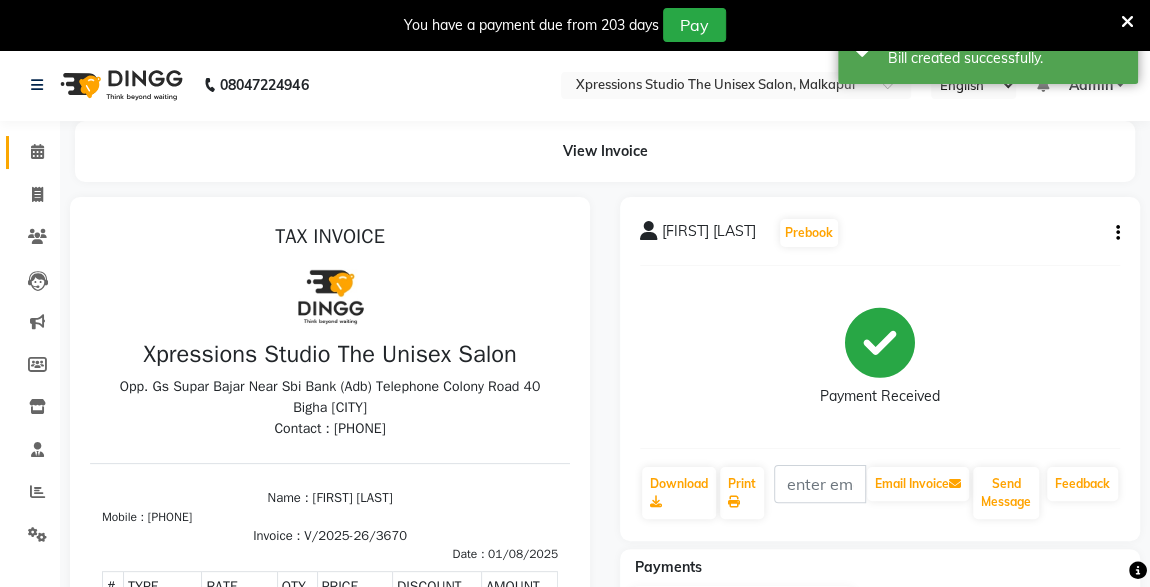 click 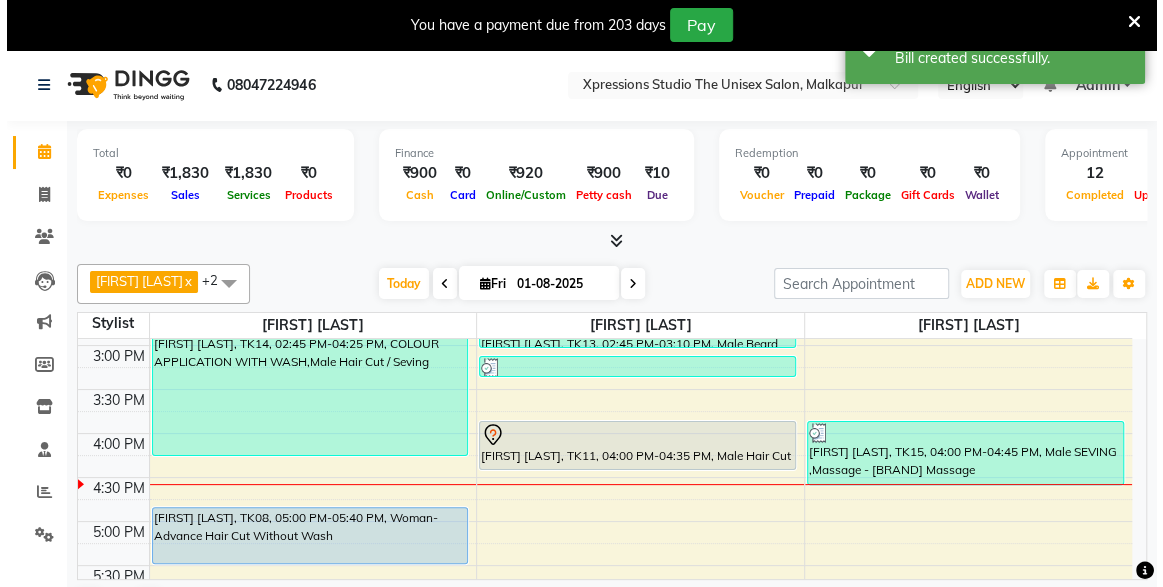 scroll, scrollTop: 632, scrollLeft: 0, axis: vertical 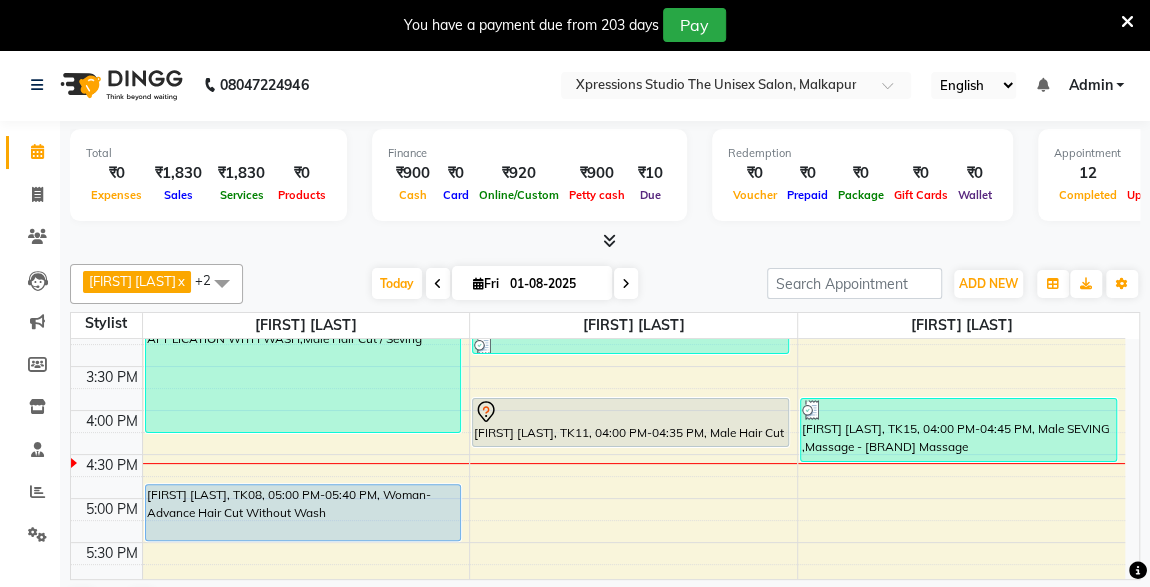 click at bounding box center (630, 412) 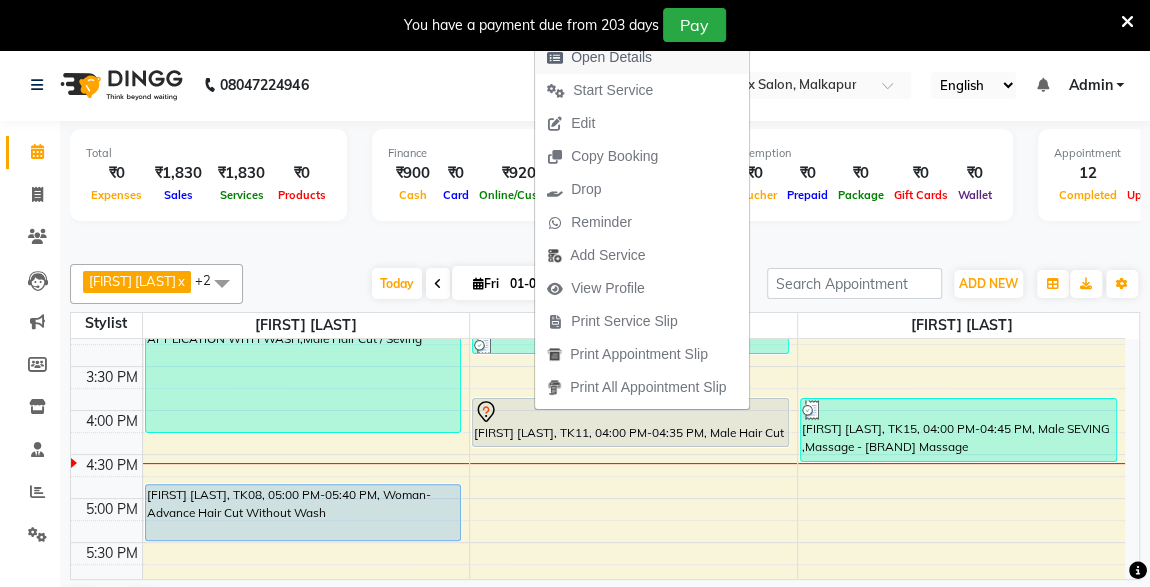 click on "Open Details" at bounding box center [611, 57] 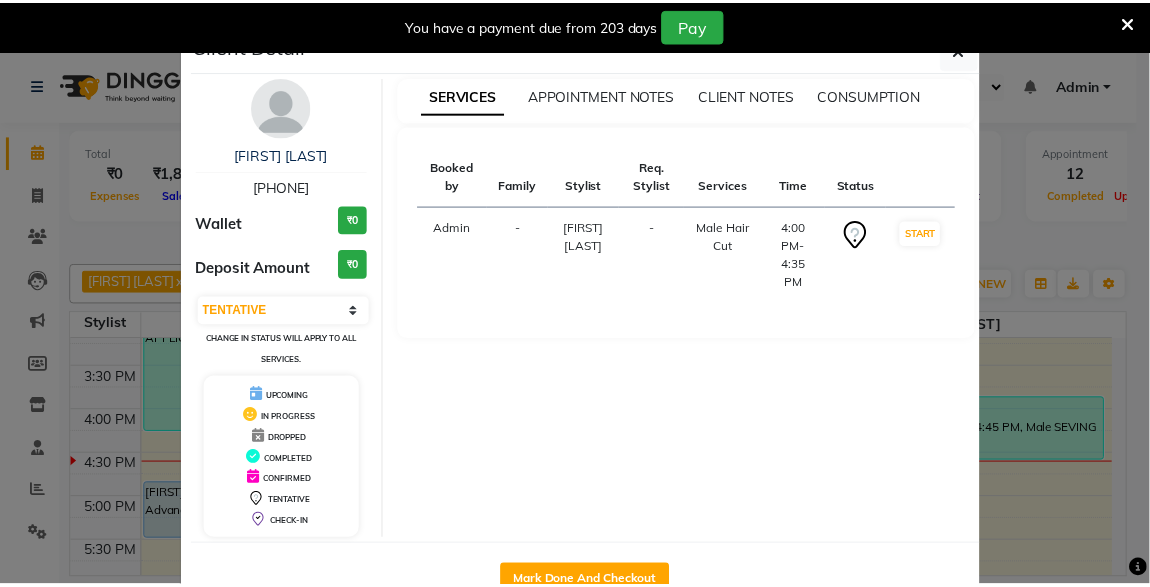 scroll, scrollTop: 55, scrollLeft: 0, axis: vertical 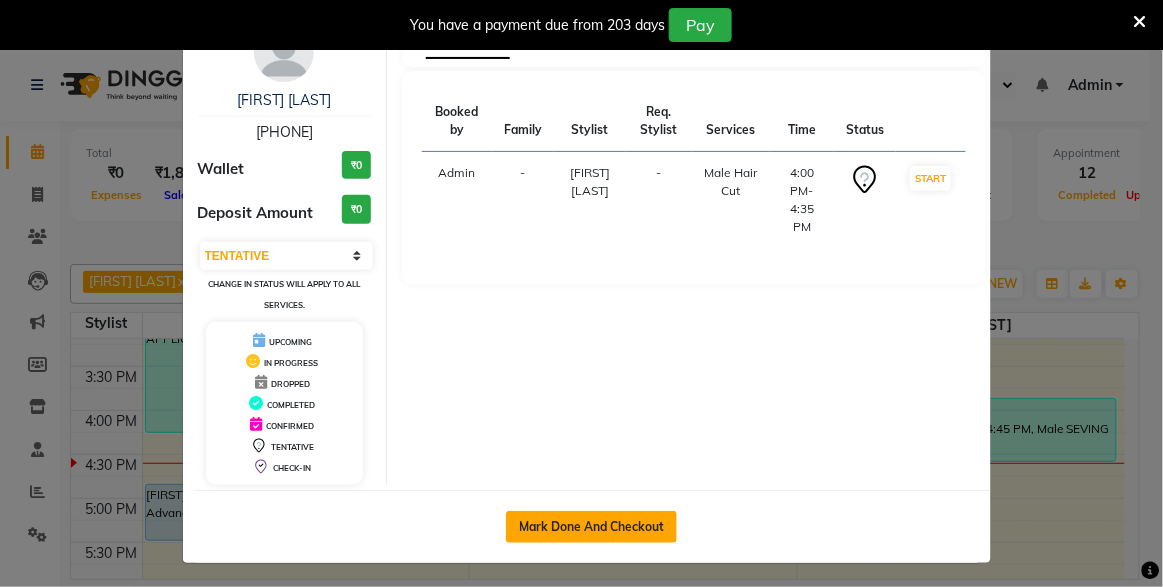 click on "Mark Done And Checkout" 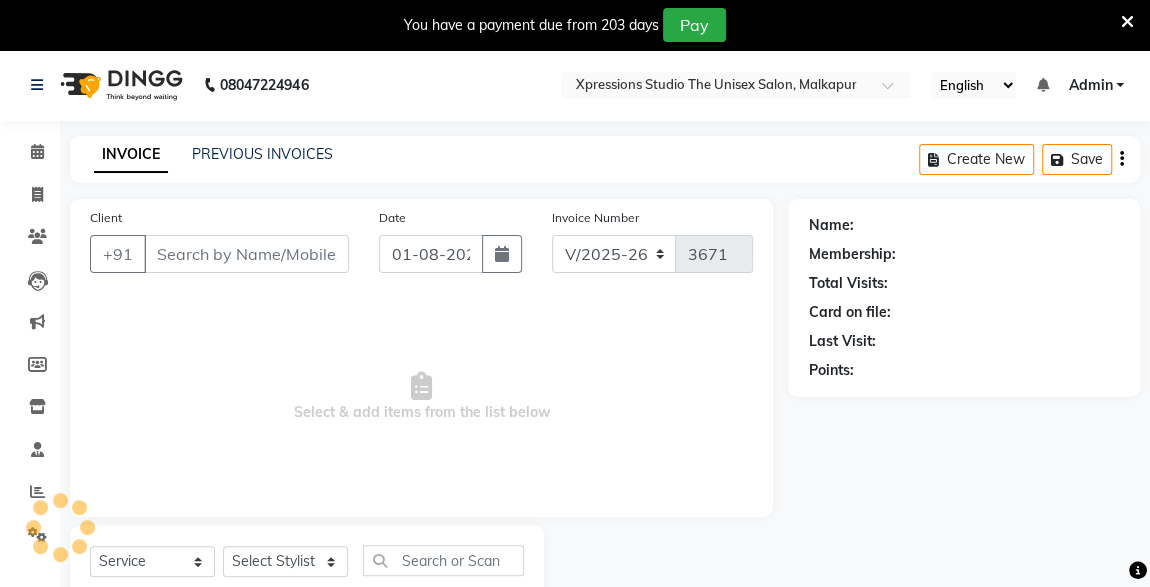 type on "[PHONE]" 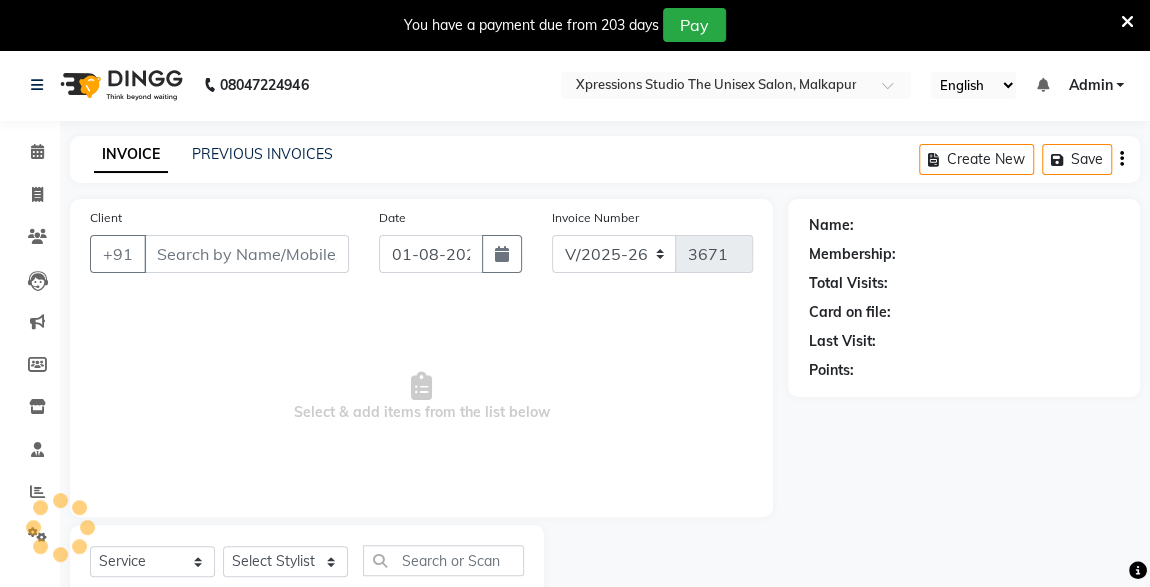 select on "57588" 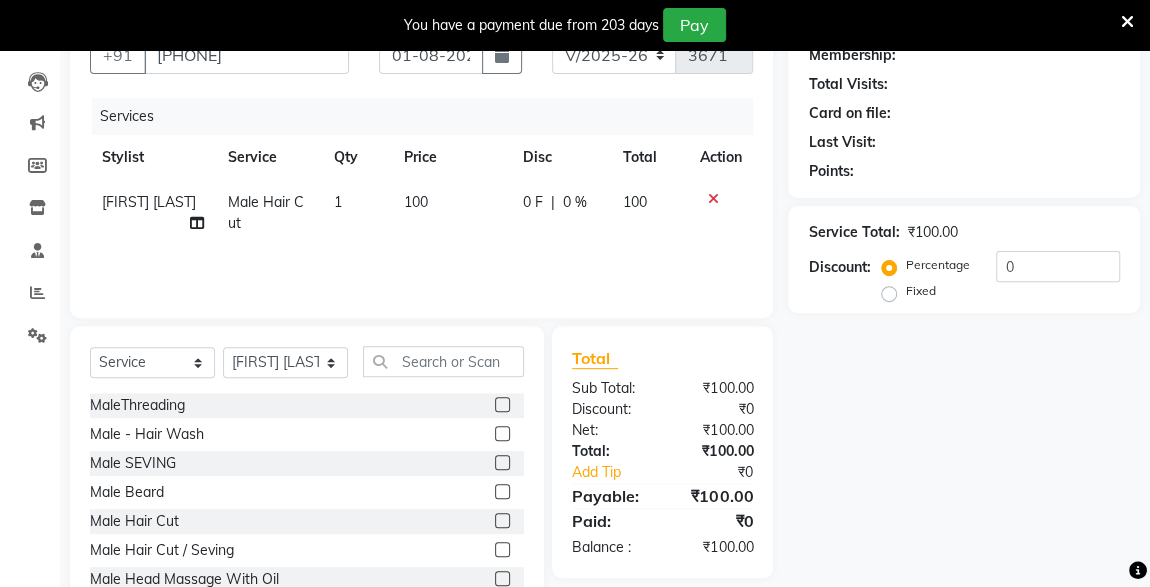 scroll, scrollTop: 261, scrollLeft: 0, axis: vertical 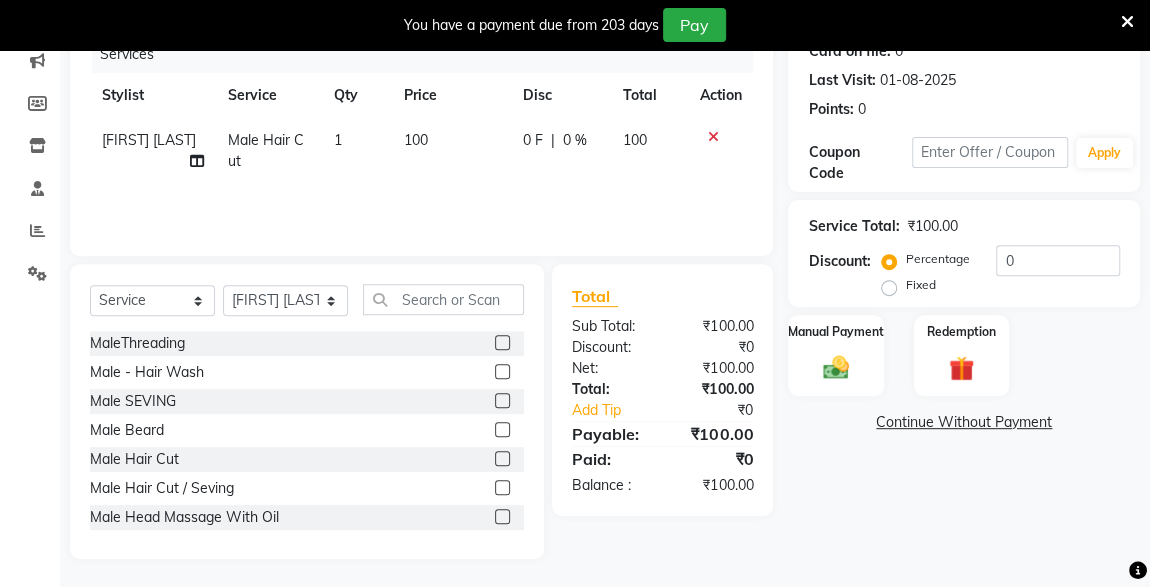 click 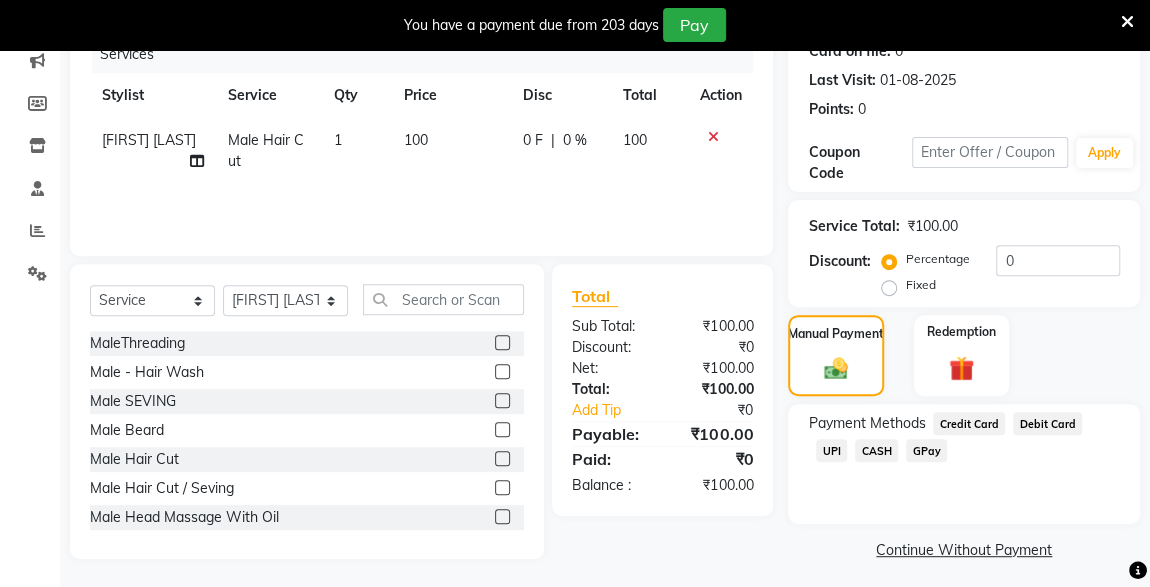 click on "UPI" 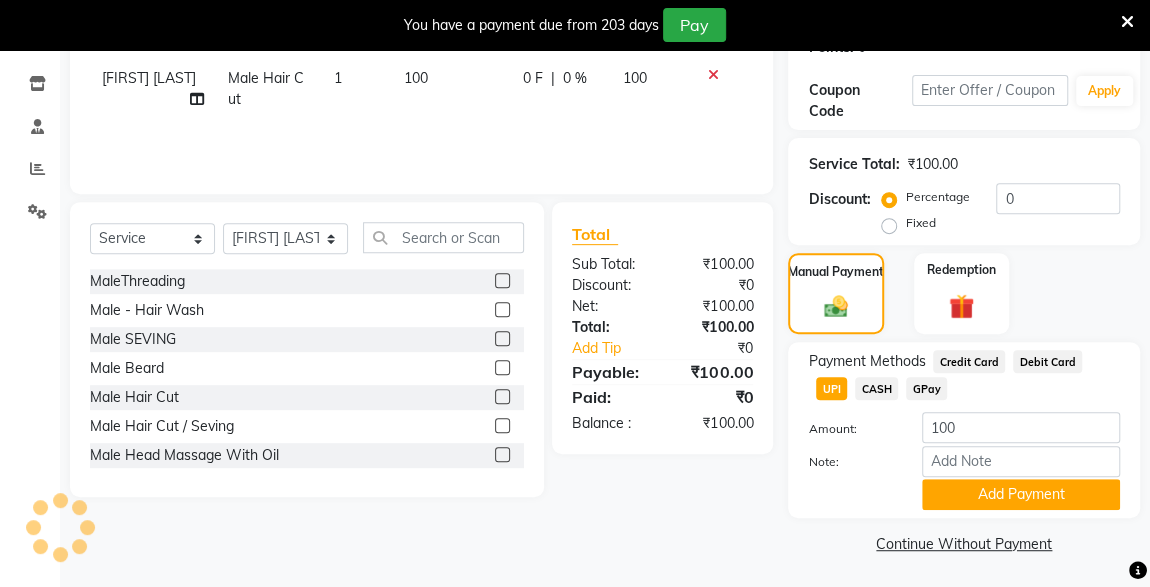 click on "Add Payment" 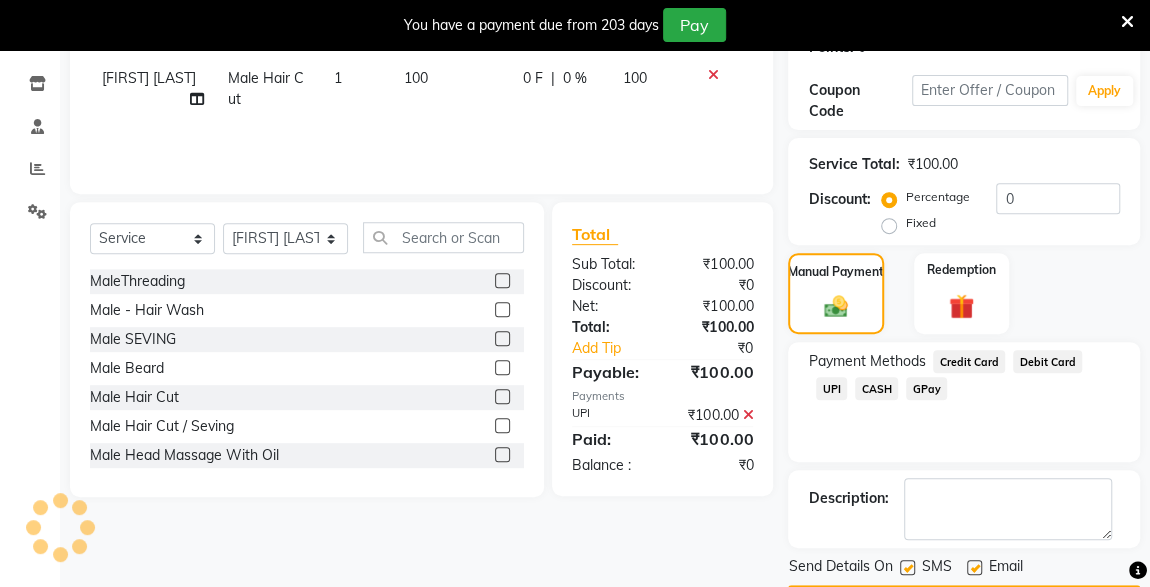 scroll, scrollTop: 379, scrollLeft: 0, axis: vertical 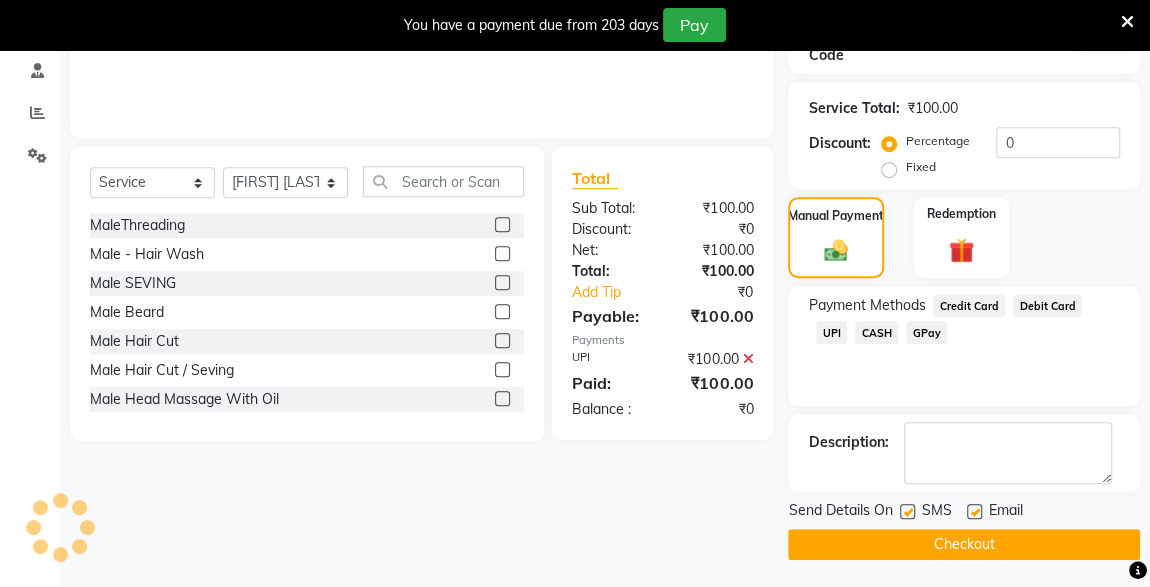 click on "Checkout" 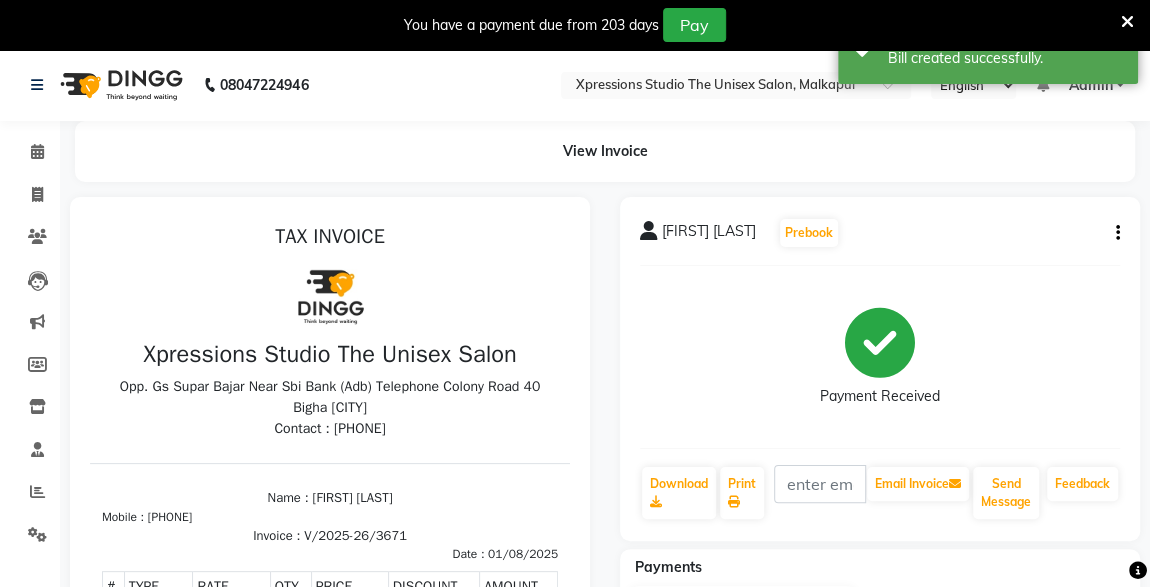 scroll, scrollTop: 0, scrollLeft: 0, axis: both 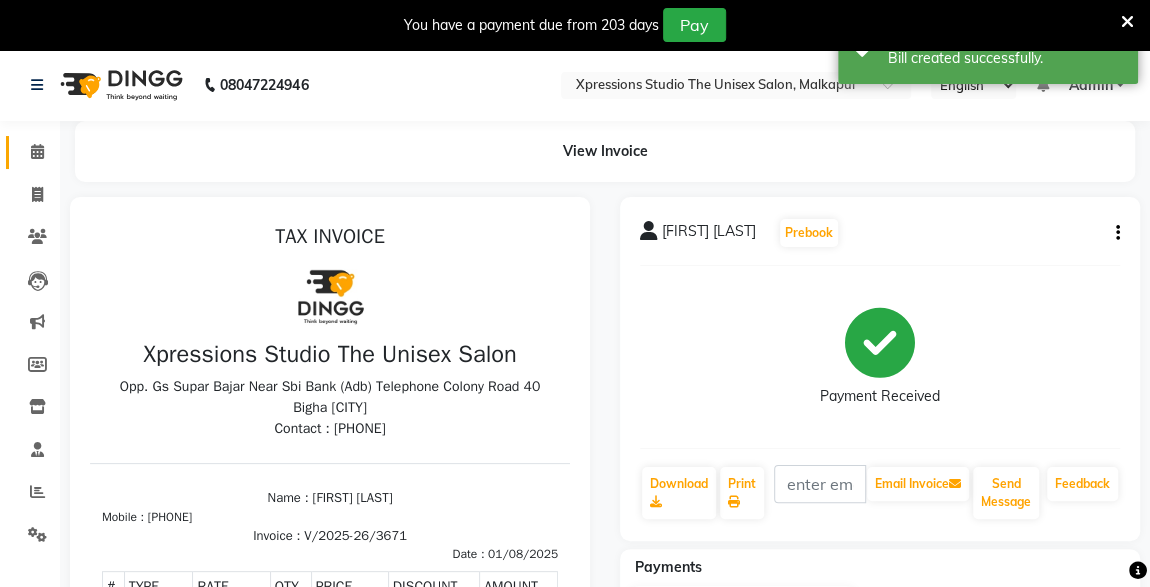 click 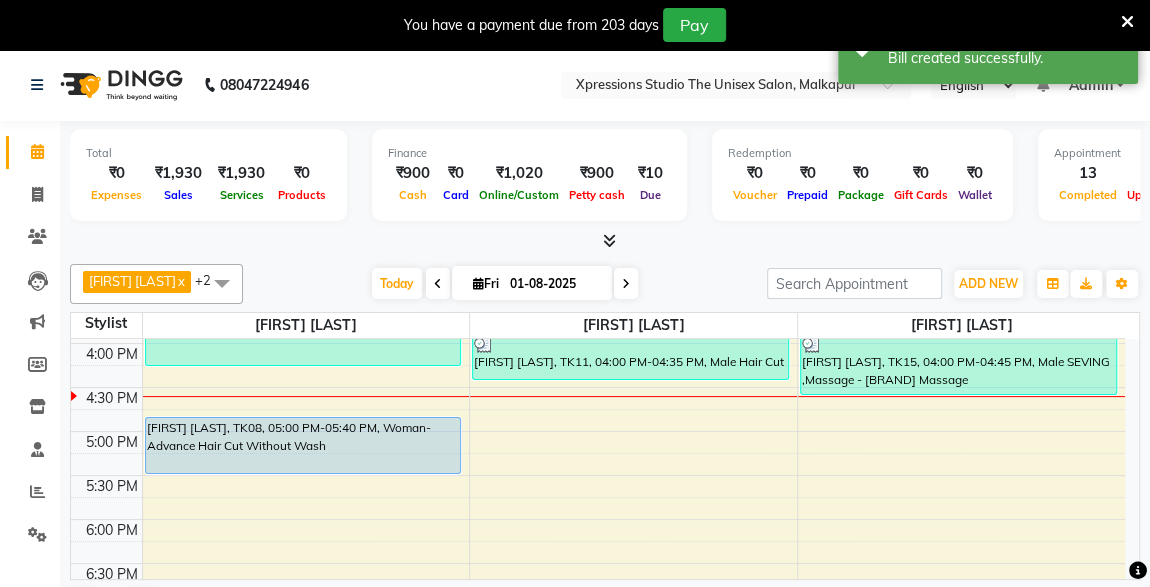scroll, scrollTop: 681, scrollLeft: 0, axis: vertical 